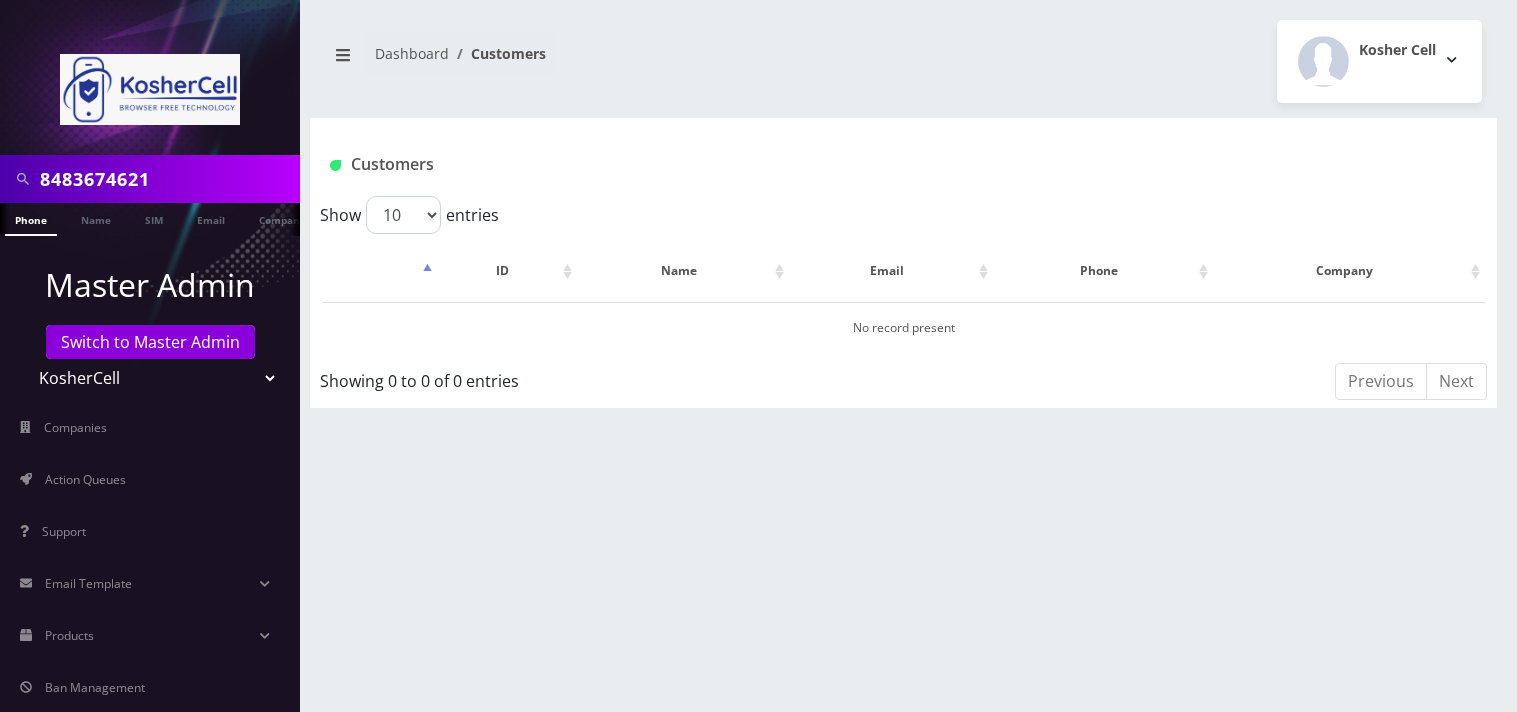 scroll, scrollTop: 0, scrollLeft: 0, axis: both 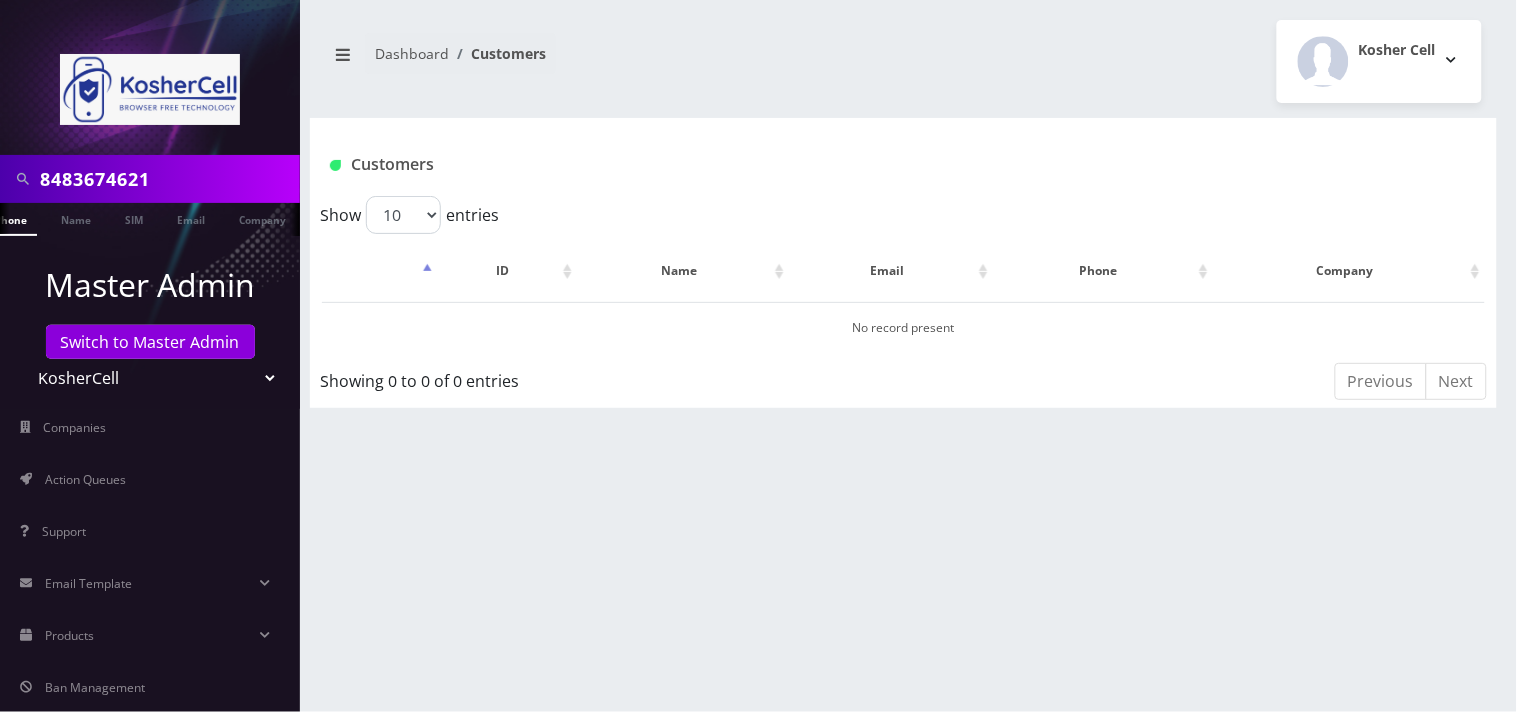 click on "8483674621" at bounding box center (167, 179) 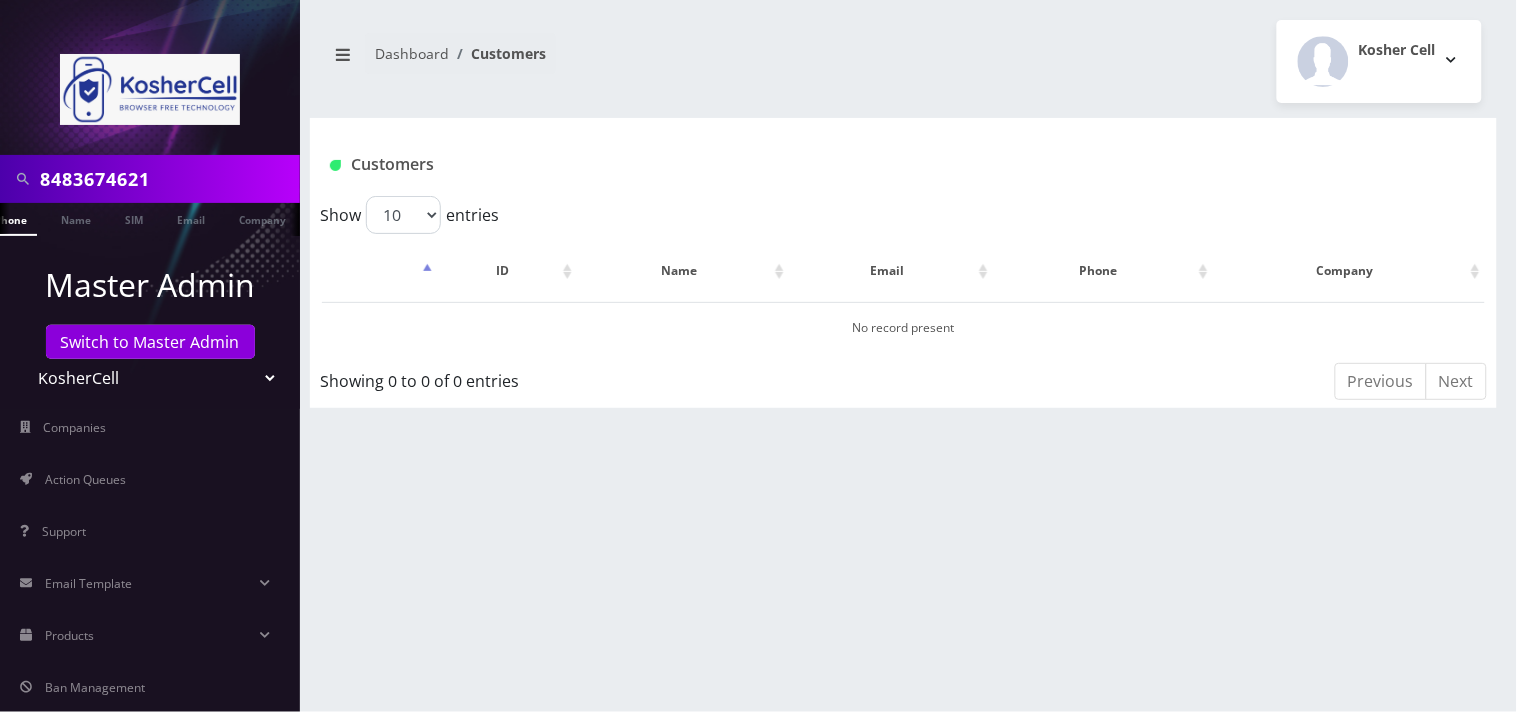 click on "8483674621" at bounding box center (167, 179) 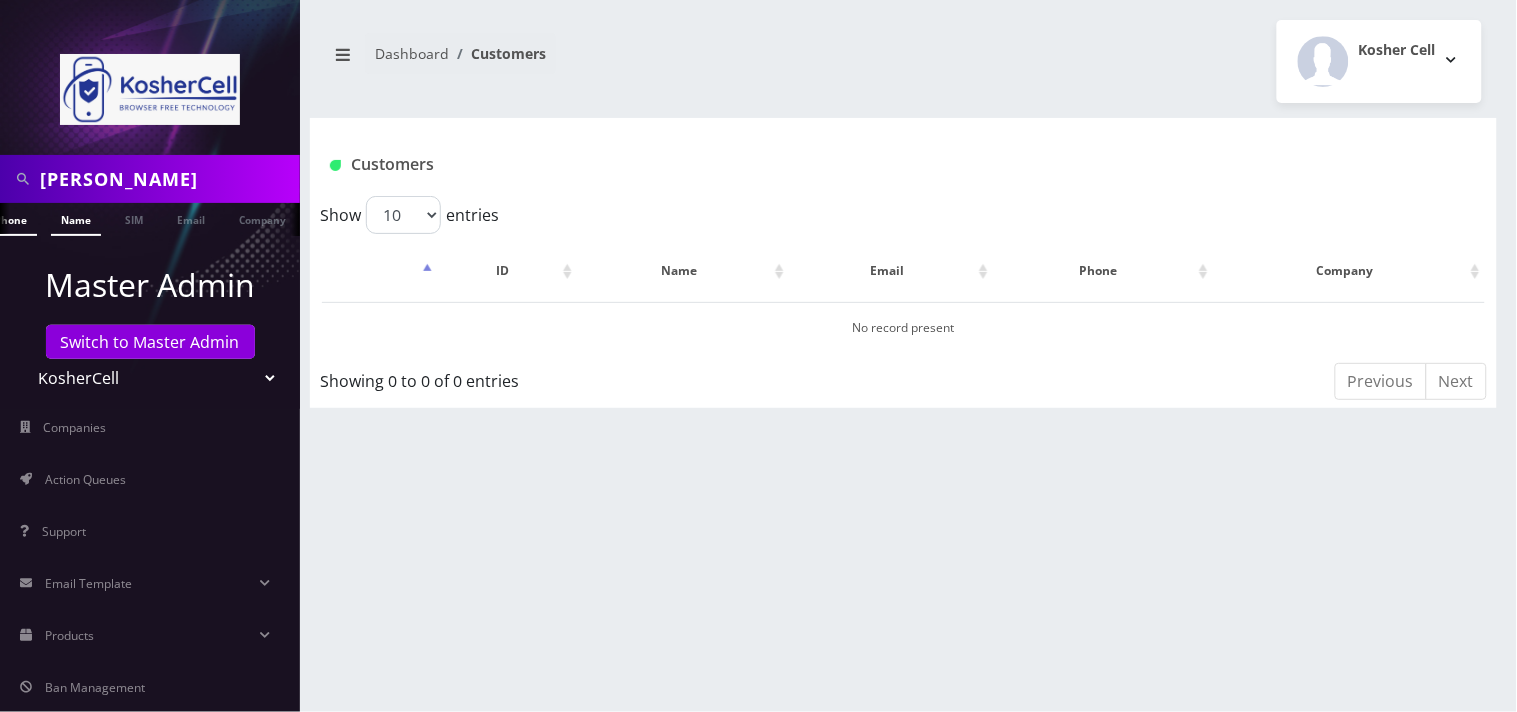 type on "[PERSON_NAME]" 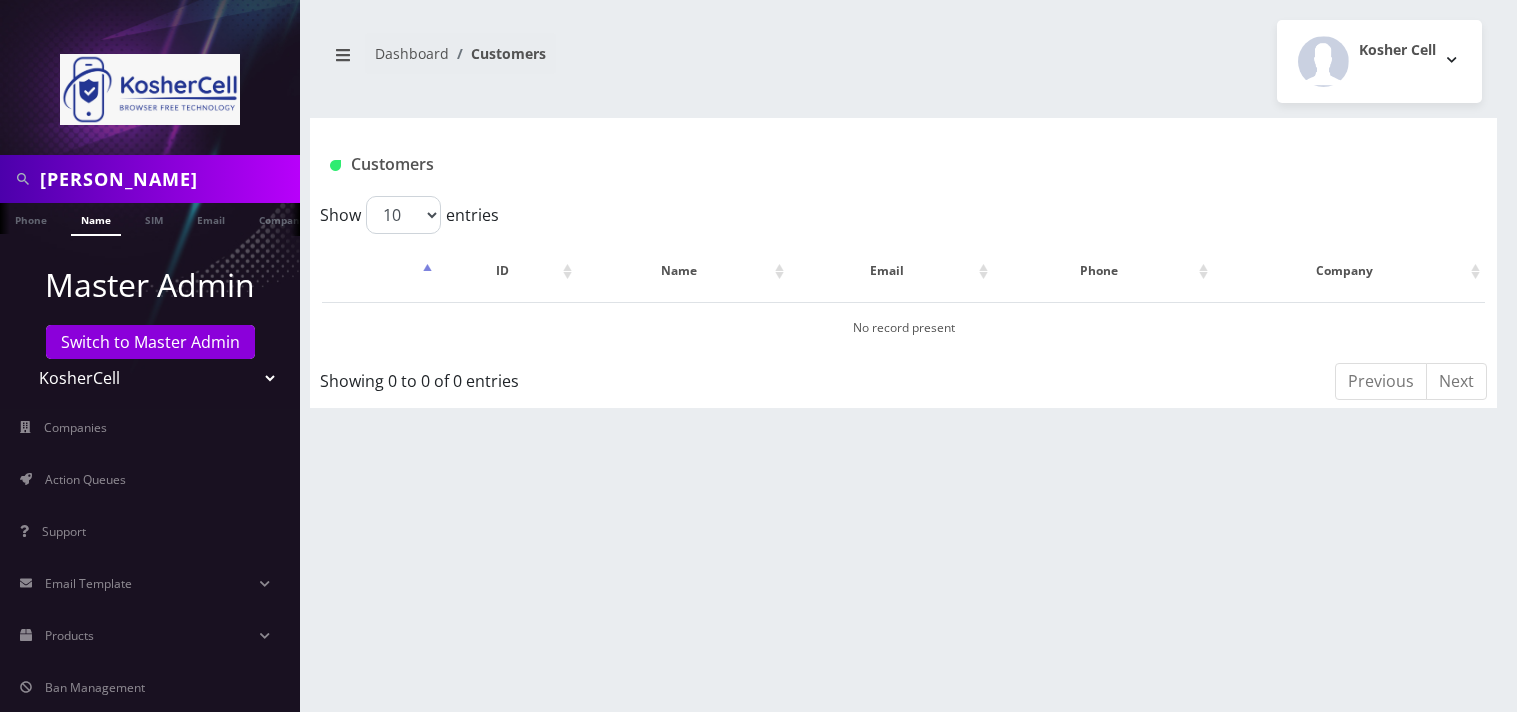 scroll, scrollTop: 0, scrollLeft: 0, axis: both 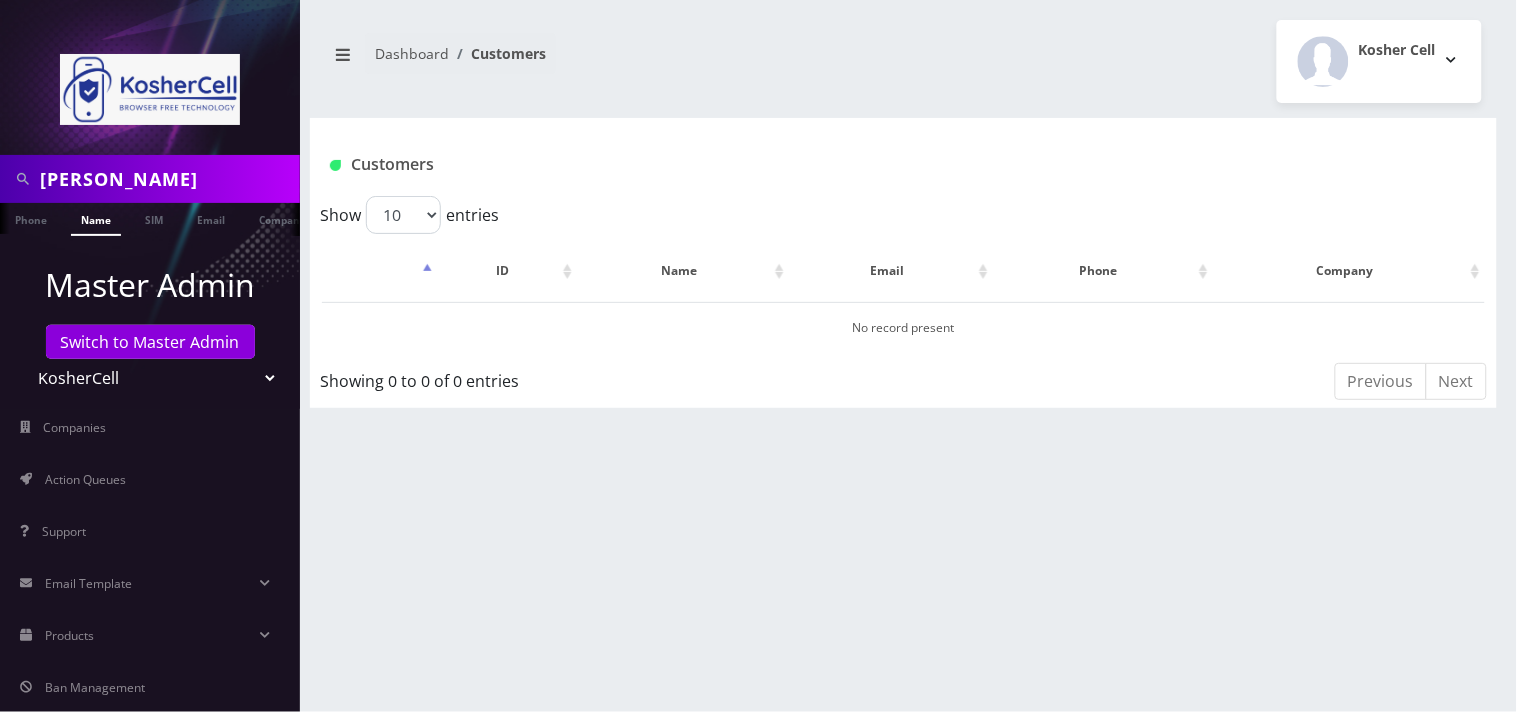 click on "Teltik Production
My Link Mobile
VennMobile
Unlimited Advanced LTE
[PERSON_NAME] Inc
DeafCell LLC
OneTouch GPS
Diamond Wireless LLC
All Choice Connect
Amcest Corp
IoT
Shluchim Assist
ConnectED Mobile
Innovative Communications
Home Away Secure
SIM Call Connecten Internet [PERSON_NAME]" at bounding box center (150, 378) 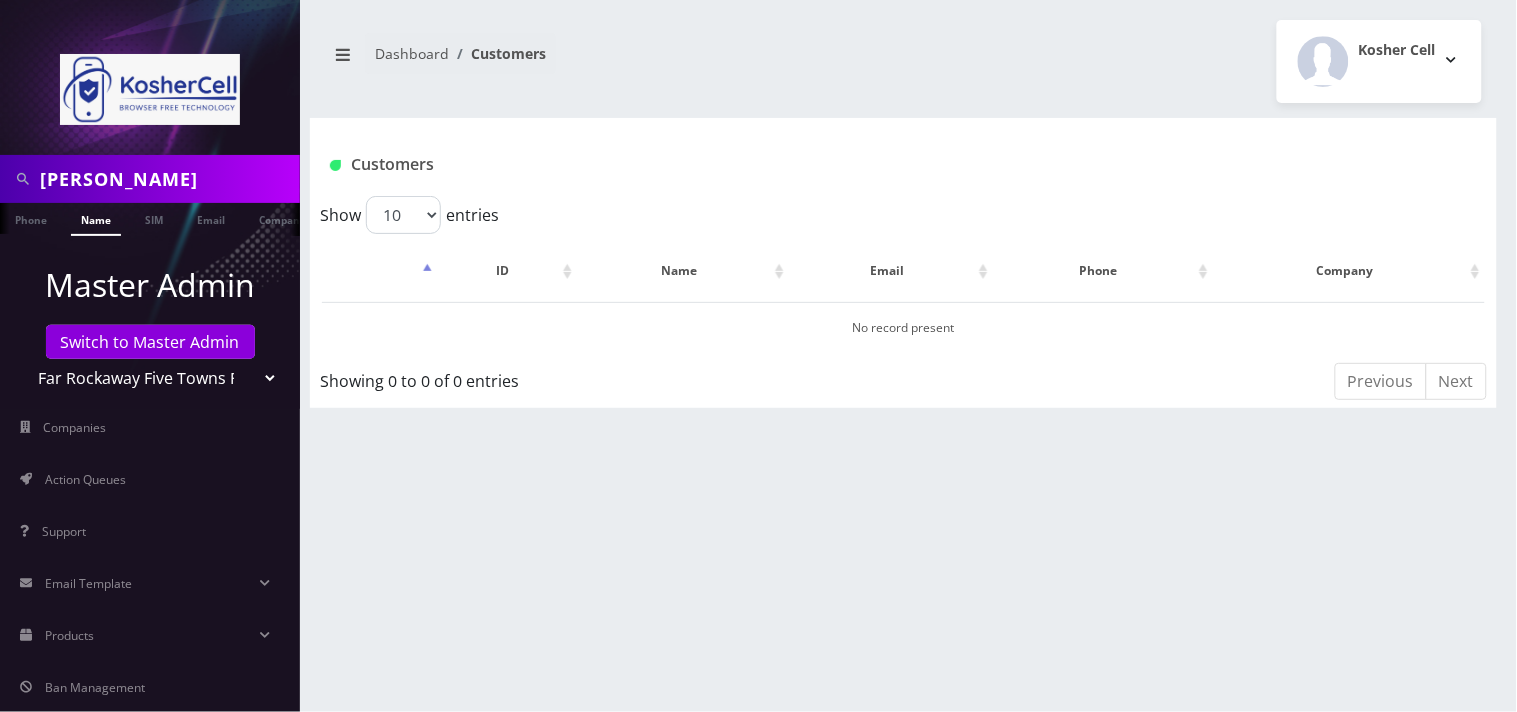 click on "Teltik Production
My Link Mobile
VennMobile
Unlimited Advanced LTE
Rexing Inc
DeafCell LLC
OneTouch GPS
Diamond Wireless LLC
All Choice Connect
Amcest Corp
IoT
Shluchim Assist
ConnectED Mobile
Innovative Communications
Home Away Secure
SIM Call Connecten Internet Rauch" at bounding box center [150, 378] 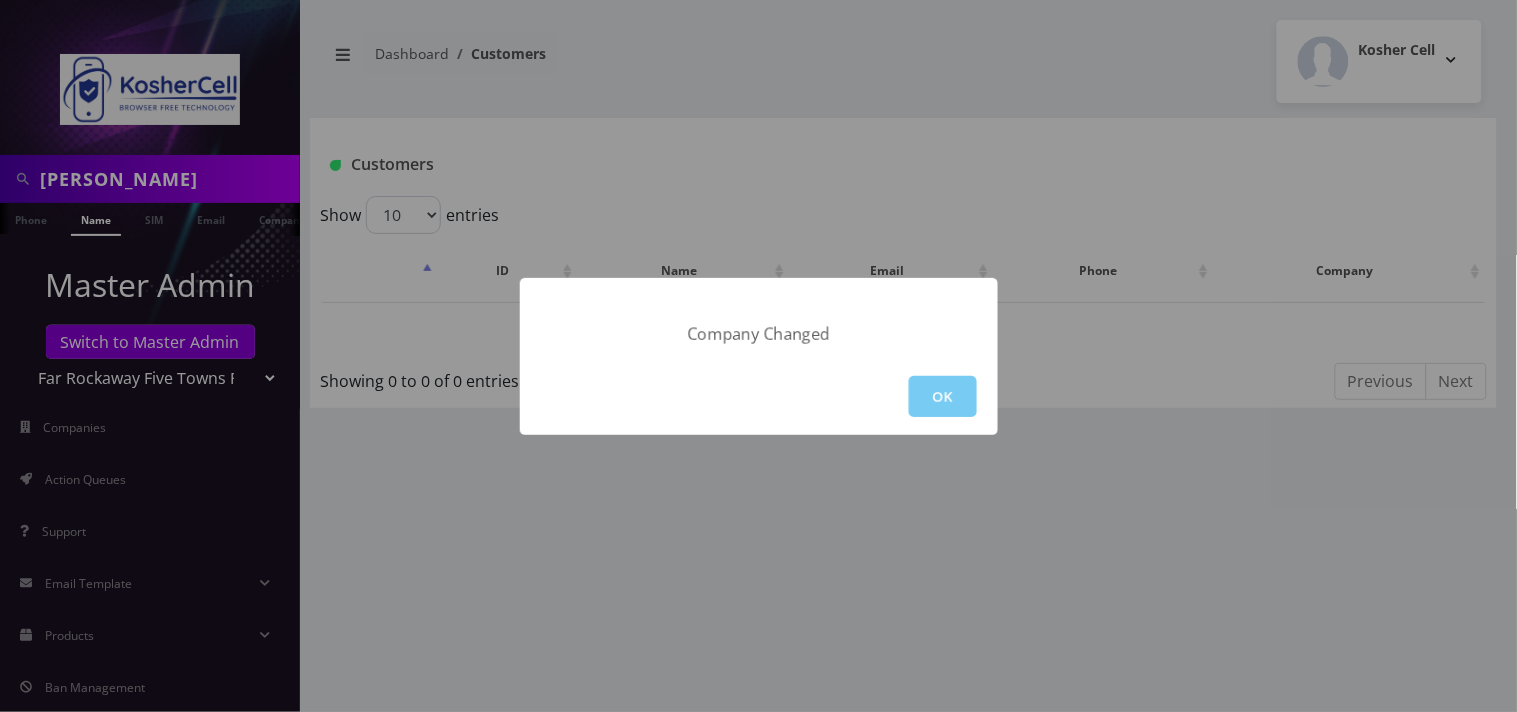 click on "OK" at bounding box center (943, 396) 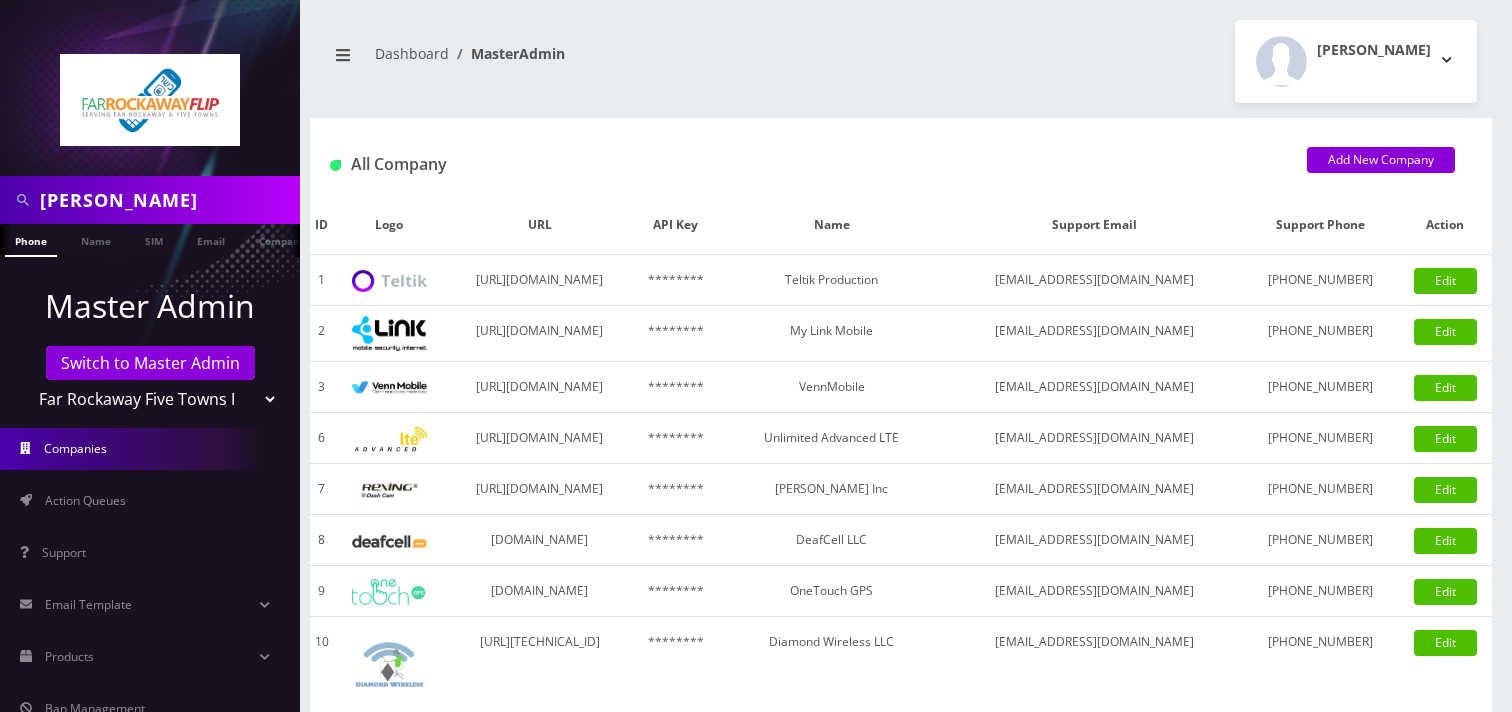 scroll, scrollTop: 0, scrollLeft: 0, axis: both 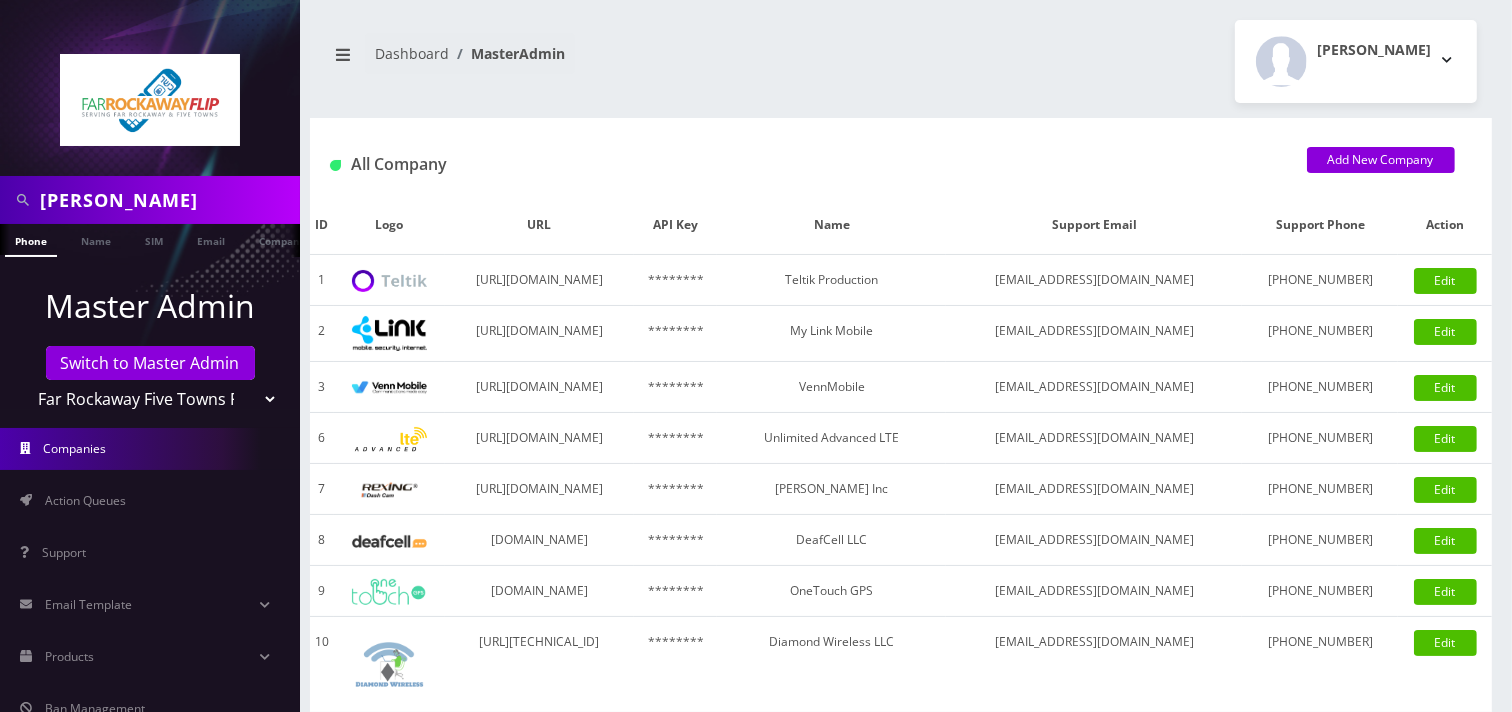 click on "[PERSON_NAME]" at bounding box center [167, 200] 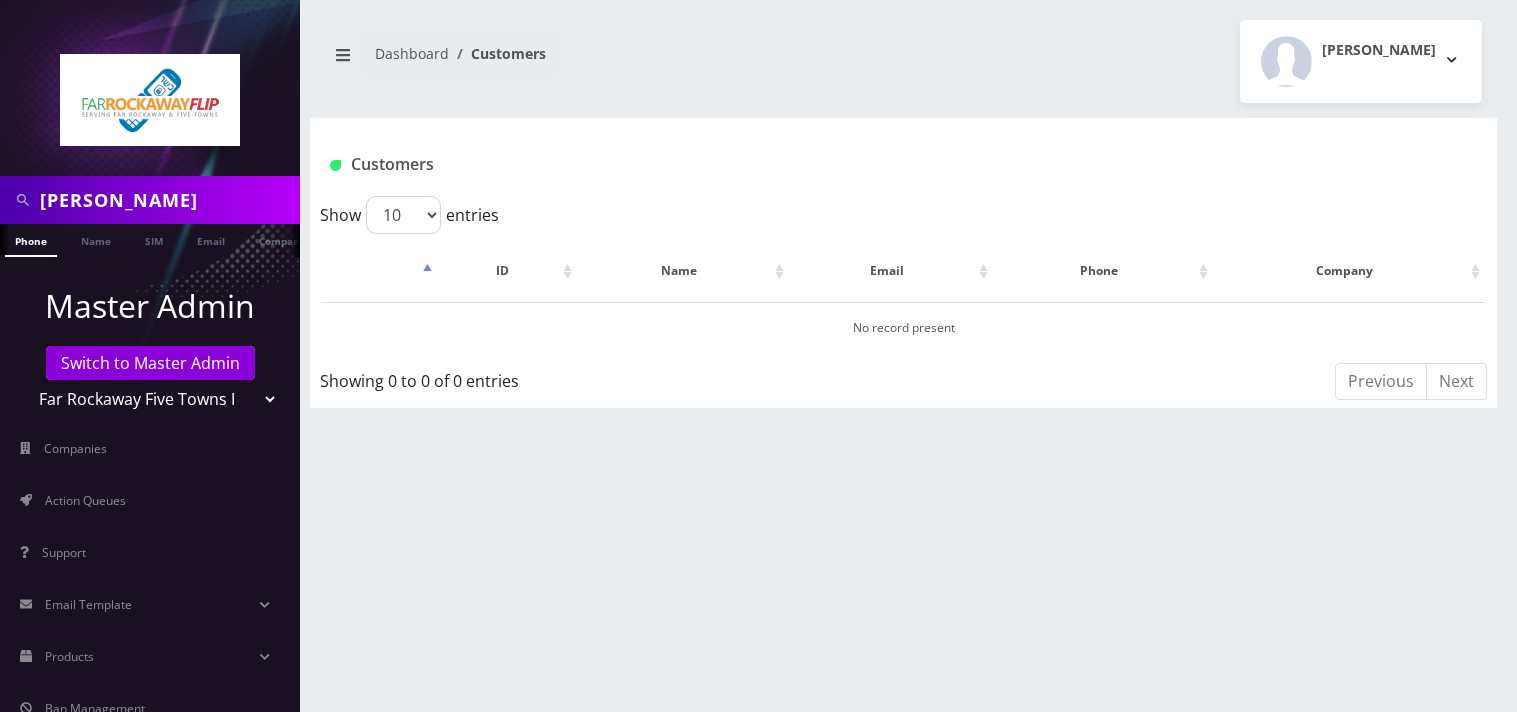 scroll, scrollTop: 0, scrollLeft: 0, axis: both 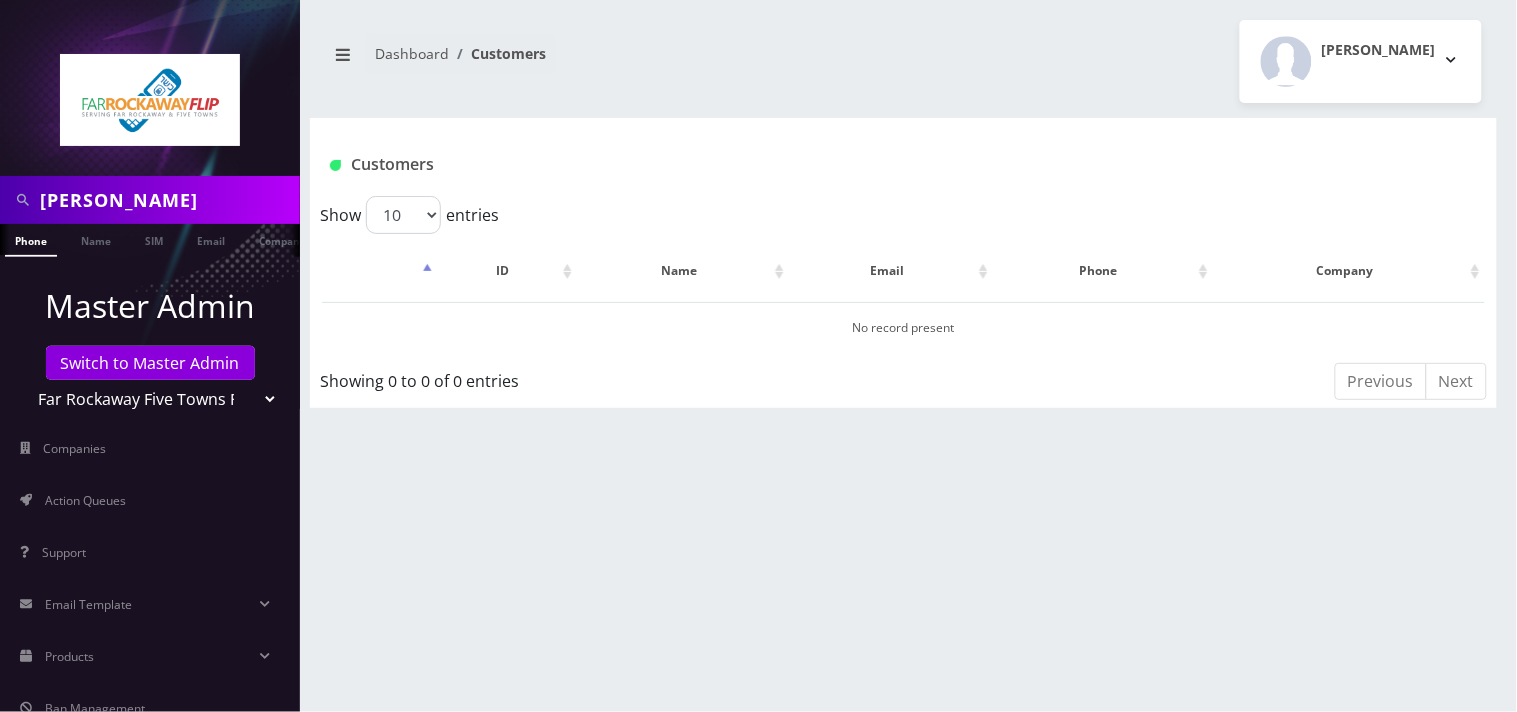 click on "Teltik Production
My Link Mobile
VennMobile
Unlimited Advanced LTE
[PERSON_NAME] Inc
DeafCell LLC
OneTouch GPS
Diamond Wireless LLC
All Choice Connect
Amcest Corp
IoT
Shluchim Assist
ConnectED Mobile
Innovative Communications
Home Away Secure
SIM Call Connecten Internet [PERSON_NAME]" at bounding box center (150, 399) 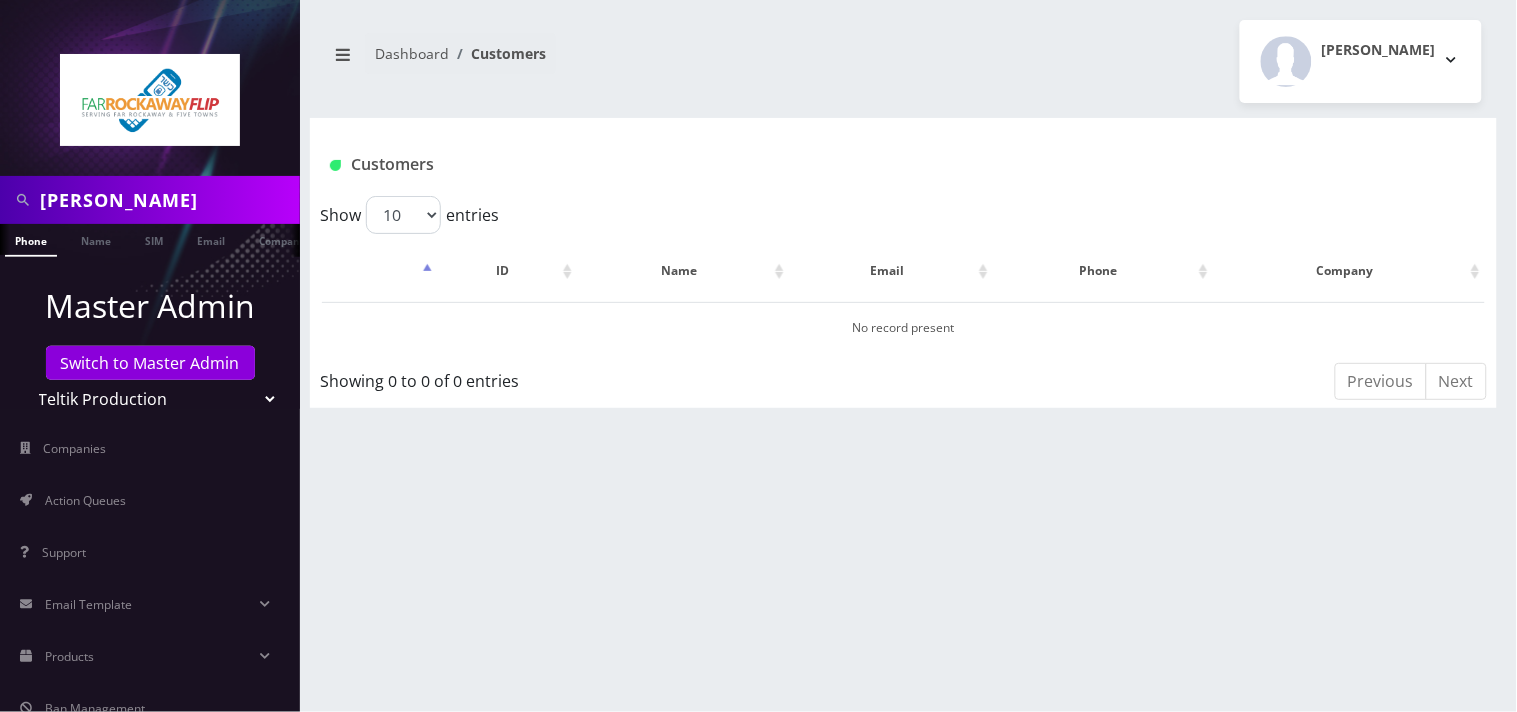click on "Teltik Production
My Link Mobile
VennMobile
Unlimited Advanced LTE
[PERSON_NAME] Inc
DeafCell LLC
OneTouch GPS
Diamond Wireless LLC
All Choice Connect
Amcest Corp
IoT
Shluchim Assist
ConnectED Mobile
Innovative Communications
Home Away Secure
SIM Call Connecten Internet [PERSON_NAME]" at bounding box center [150, 399] 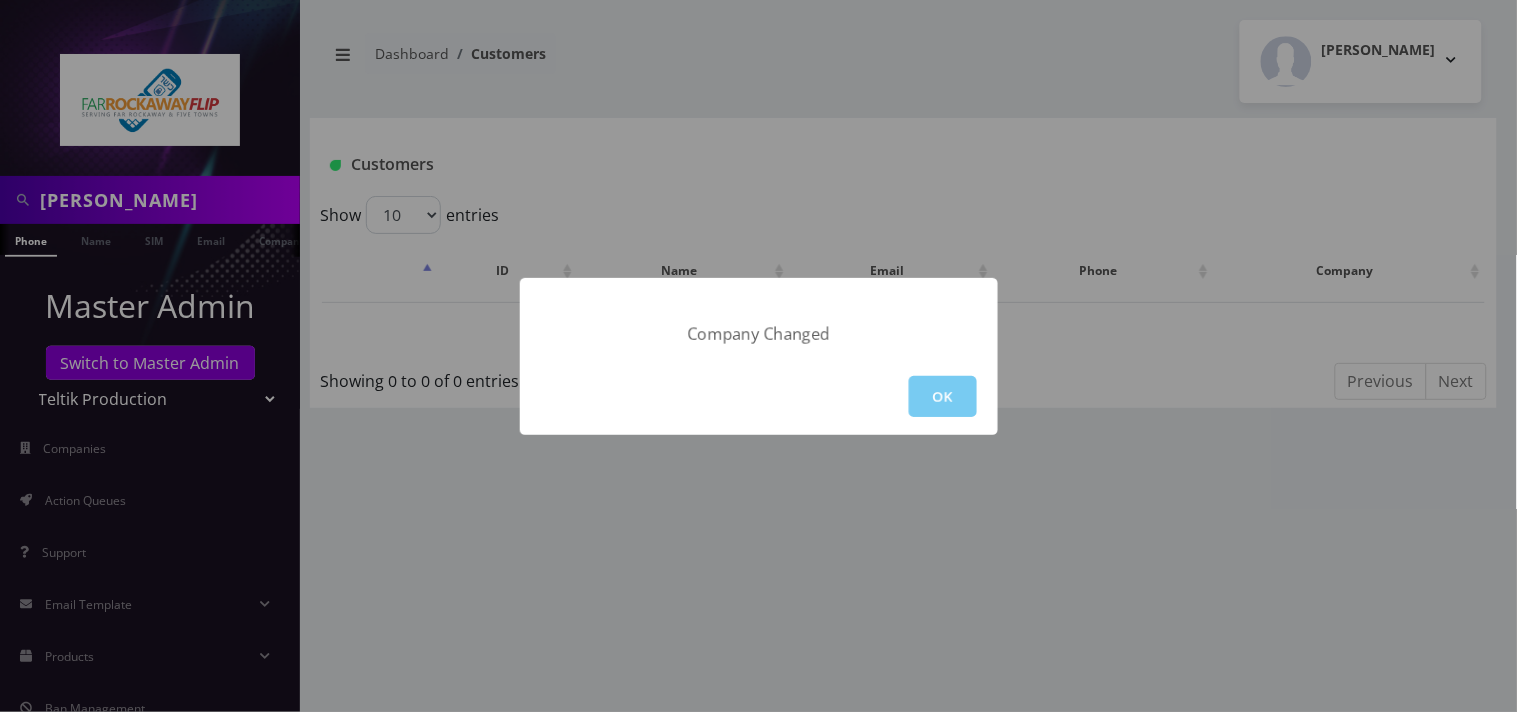 click on "OK" at bounding box center (943, 396) 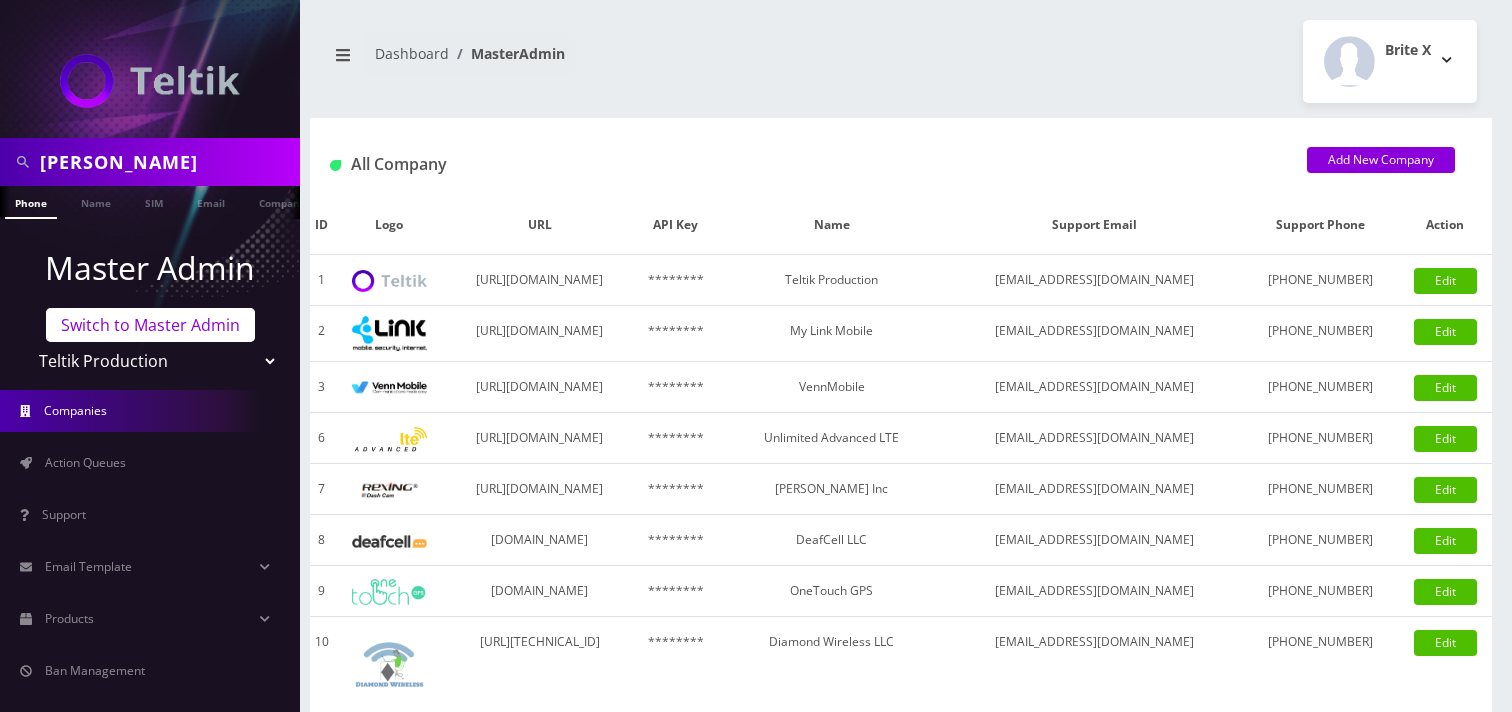 scroll, scrollTop: 0, scrollLeft: 0, axis: both 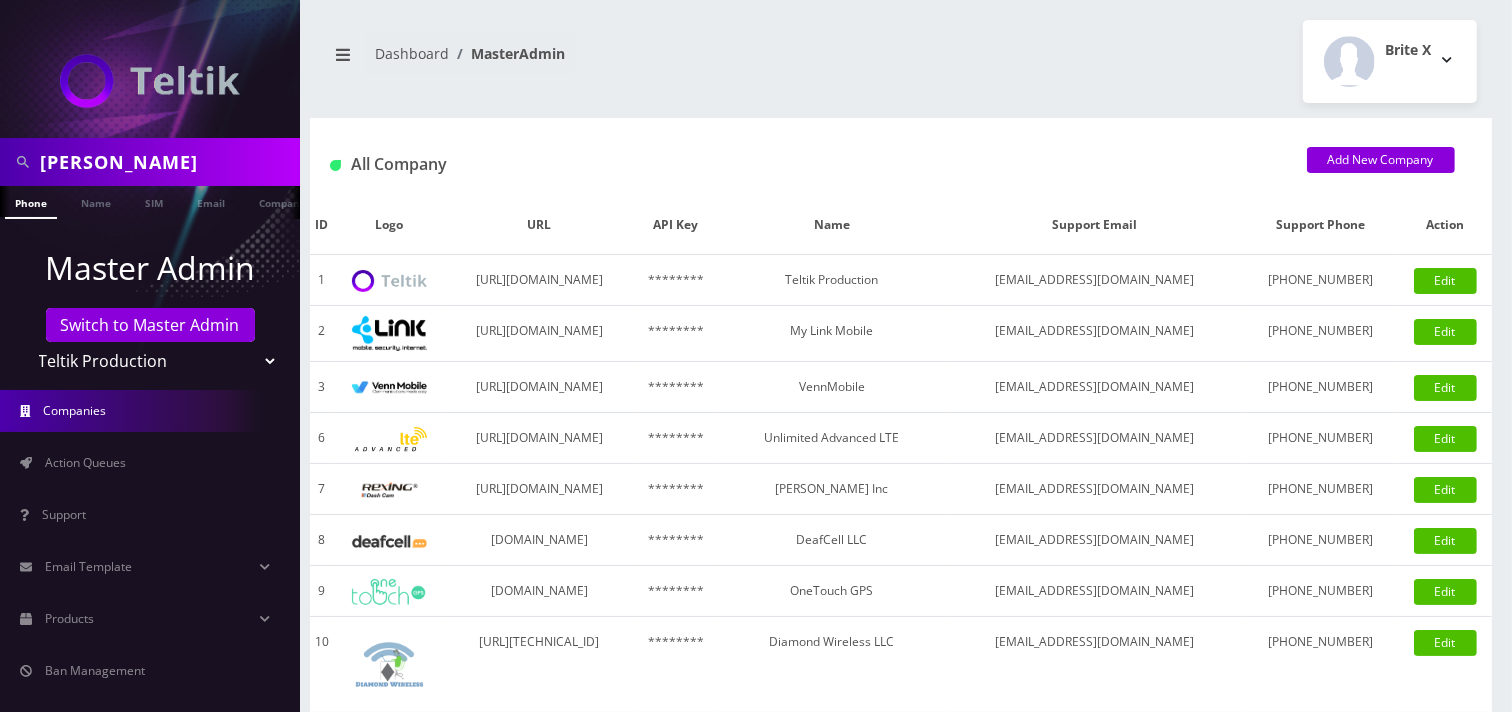 click on "[PERSON_NAME]" at bounding box center [150, 162] 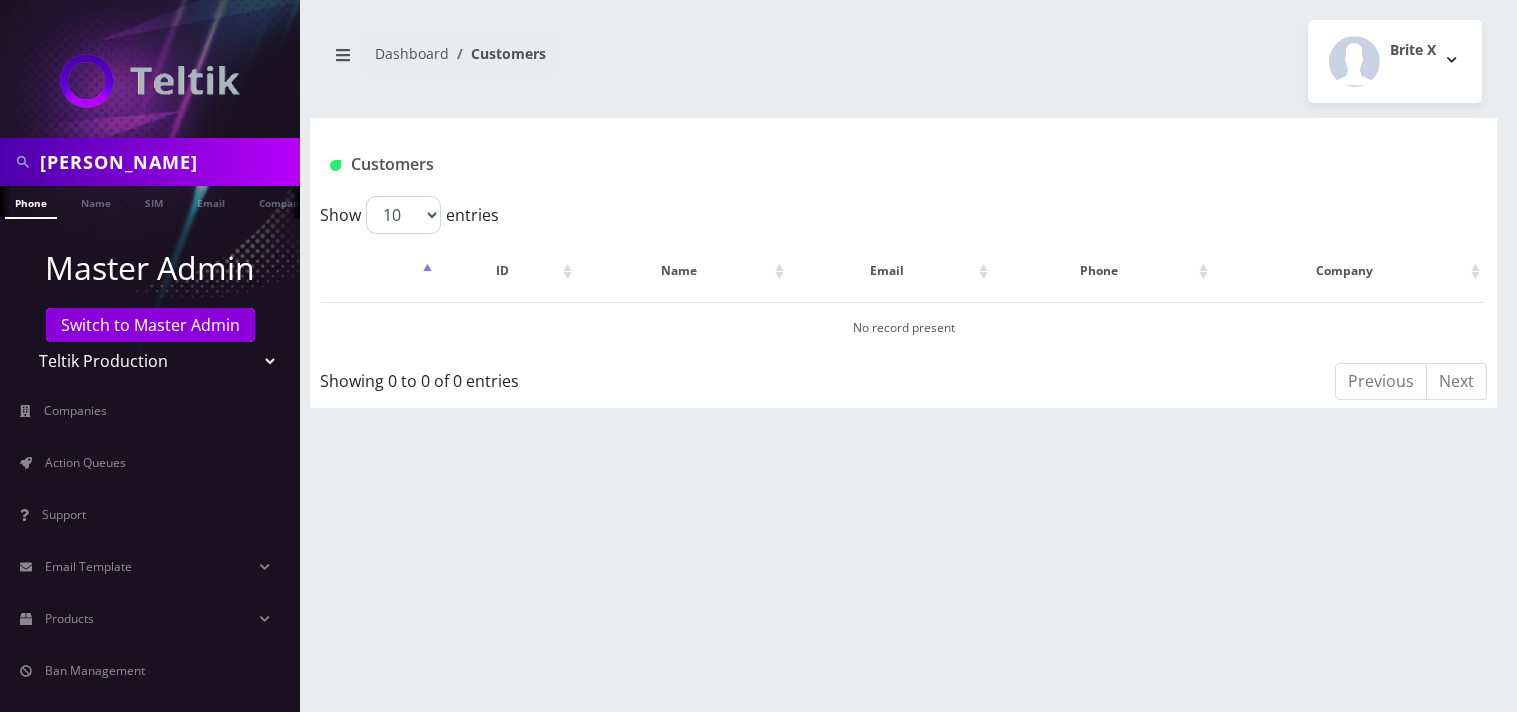 scroll, scrollTop: 0, scrollLeft: 0, axis: both 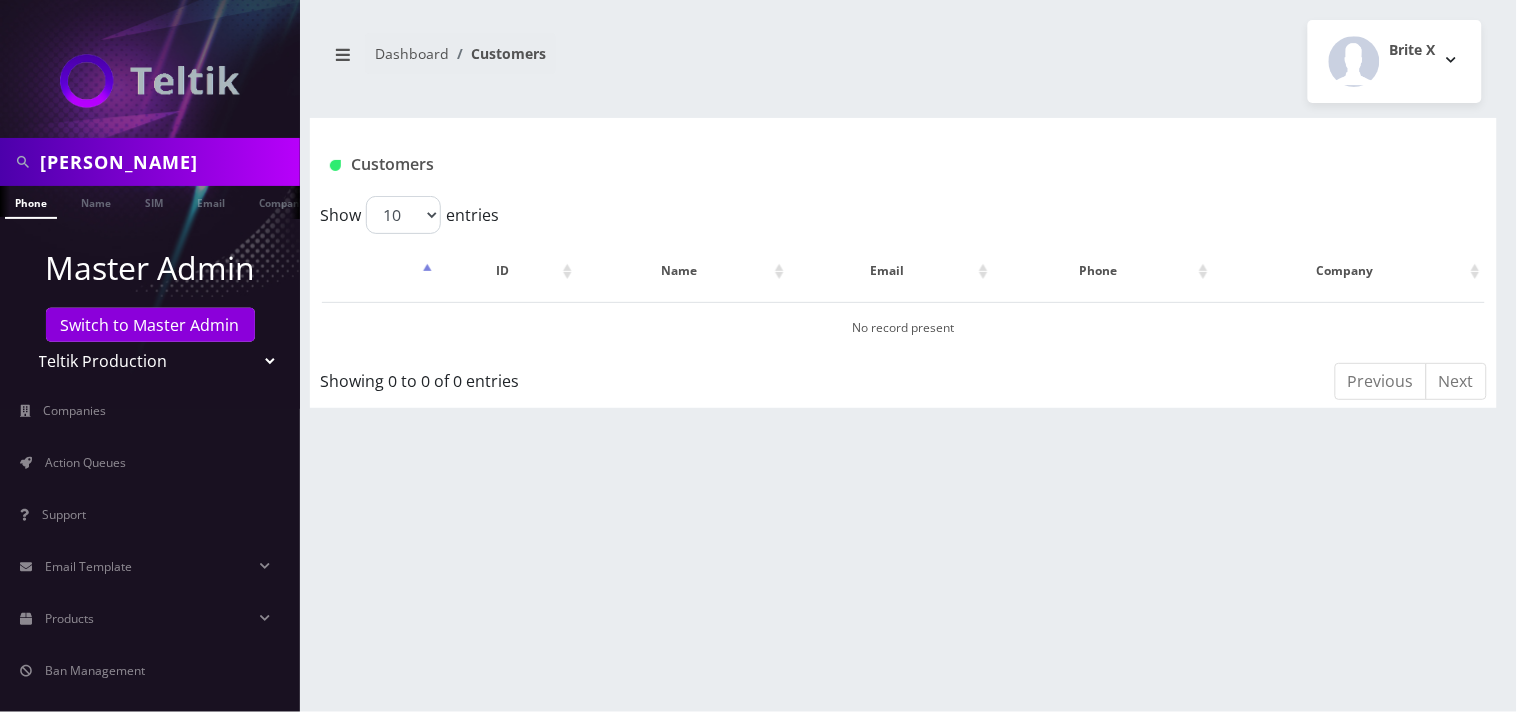 drag, startPoint x: 0, startPoint y: 0, endPoint x: 0, endPoint y: 176, distance: 176 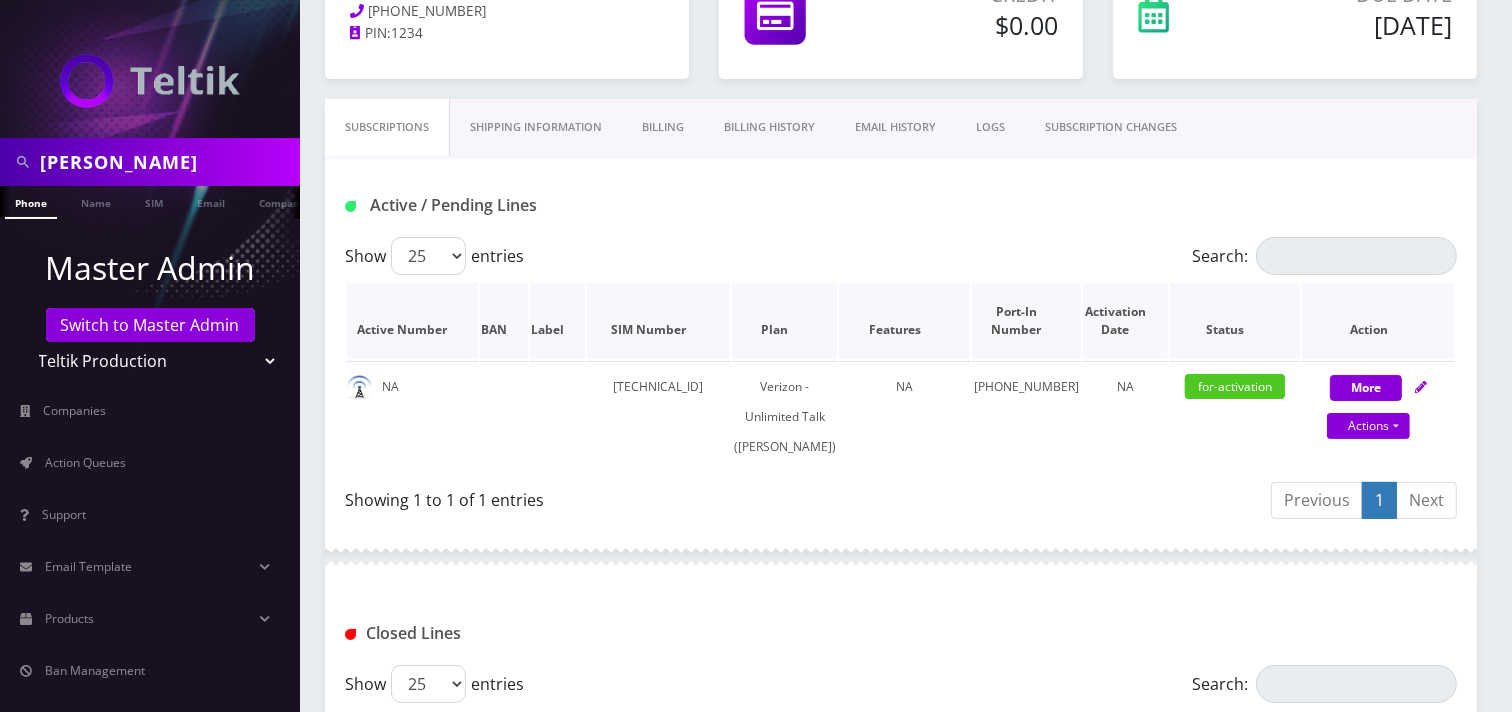 scroll, scrollTop: 222, scrollLeft: 0, axis: vertical 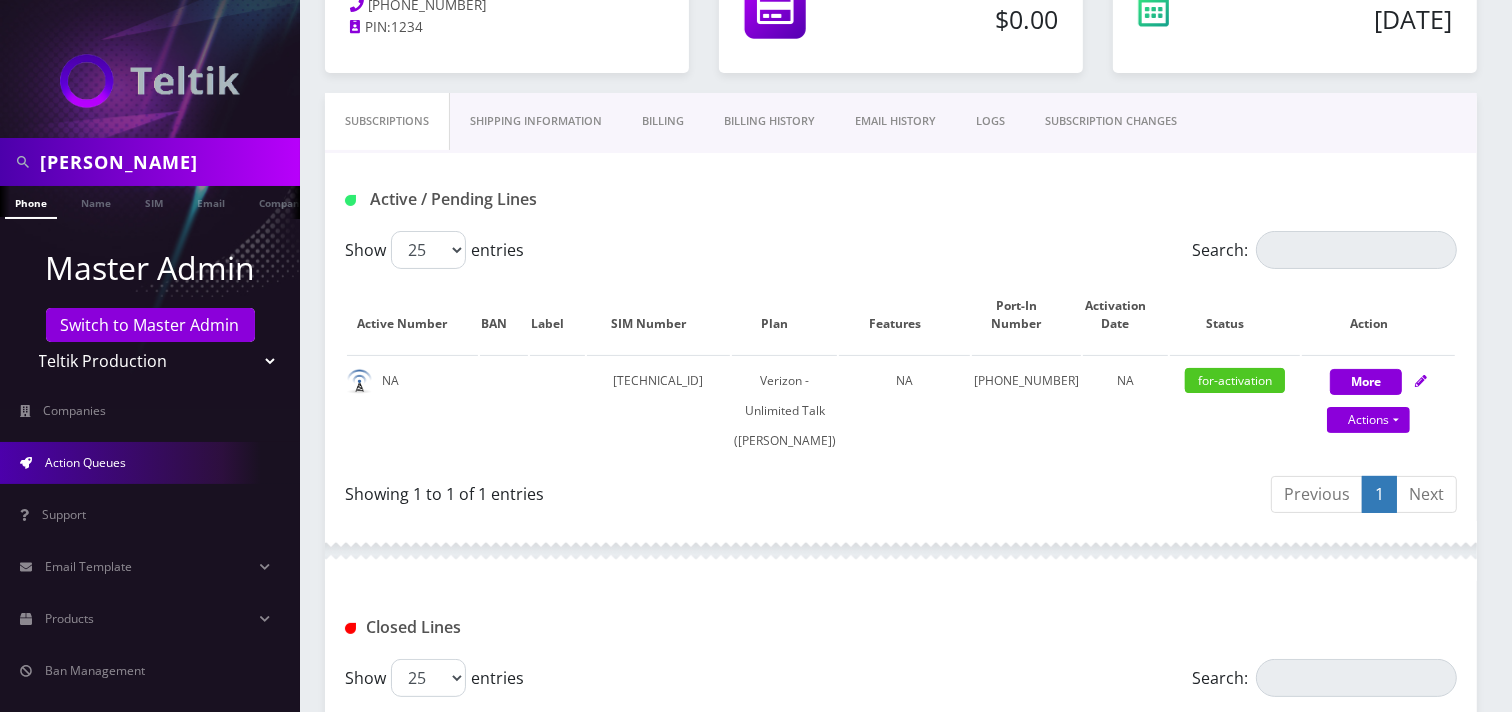 click on "Action Queues" at bounding box center (150, 463) 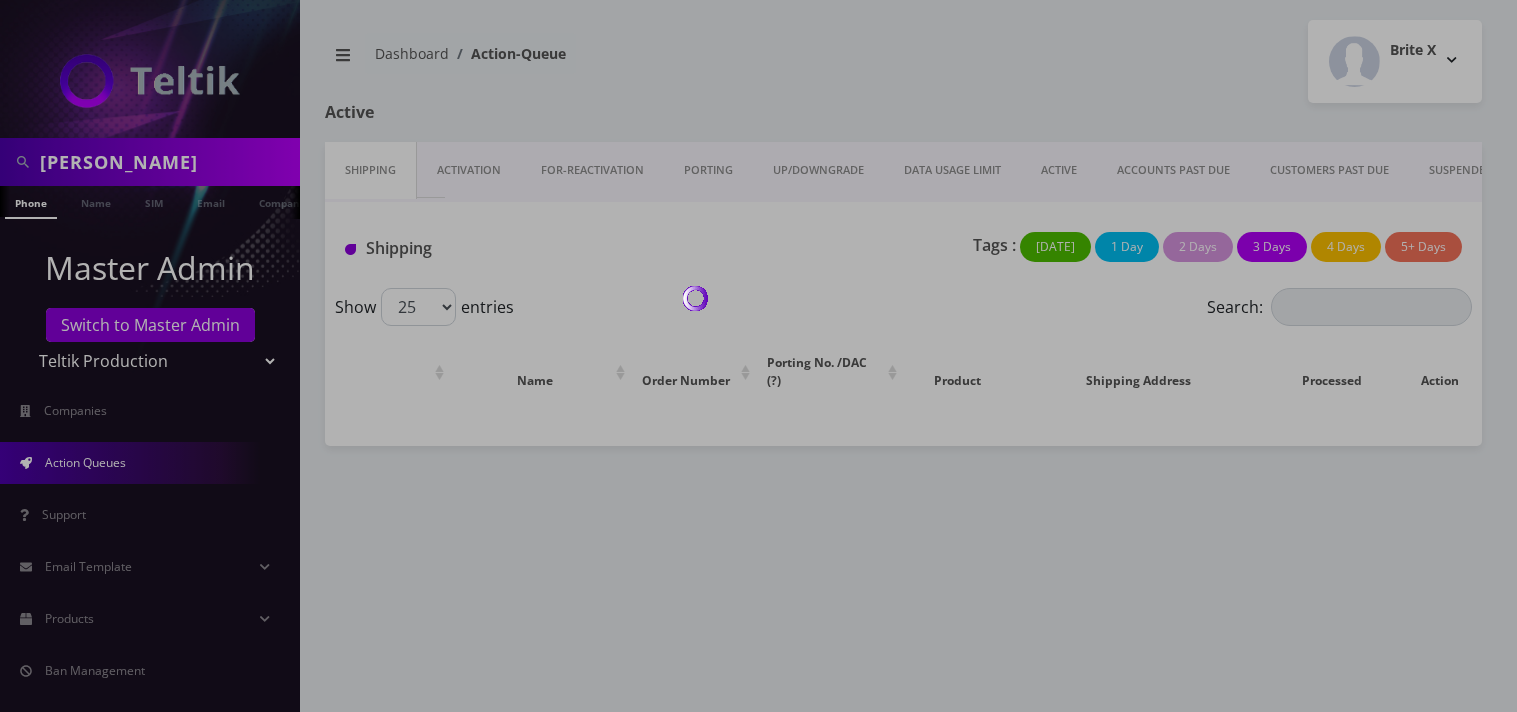 scroll, scrollTop: 0, scrollLeft: 0, axis: both 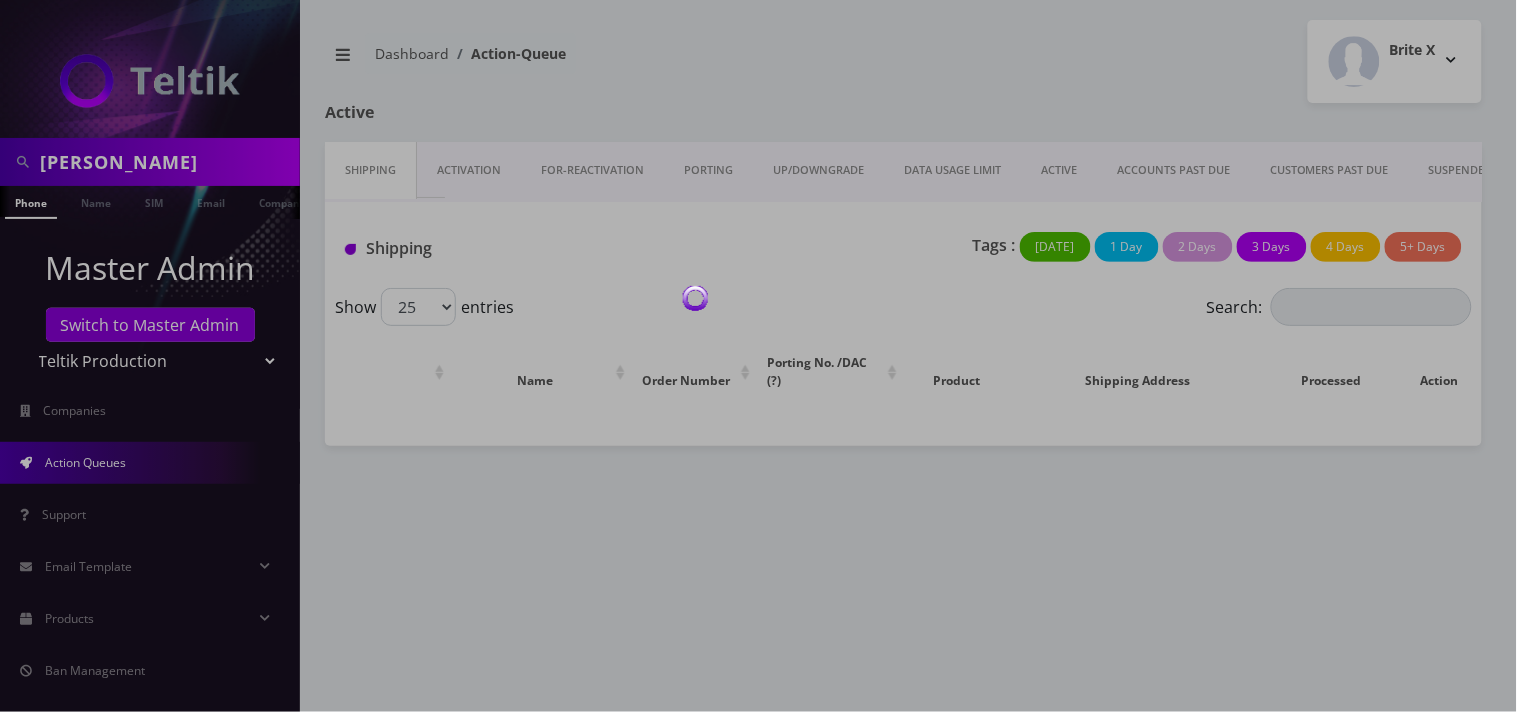 click on "Baila Hirschberg
Phone
Name
SIM
Email
Company
Master Admin
Switch to Master Admin
Teltik Production
My Link Mobile
VennMobile
Unlimited Advanced LTE Rexing Inc IoT" at bounding box center [758, 356] 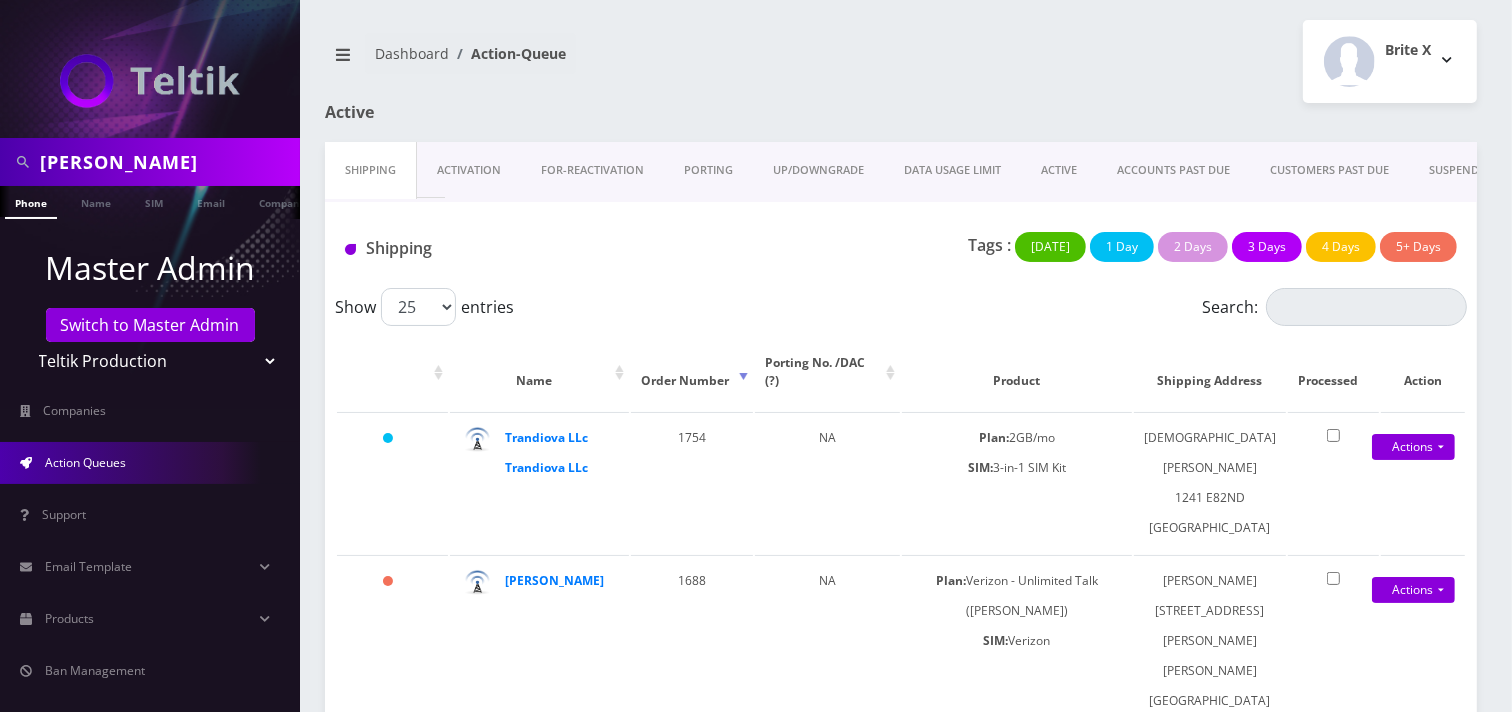 click on "PORTING" at bounding box center (708, 170) 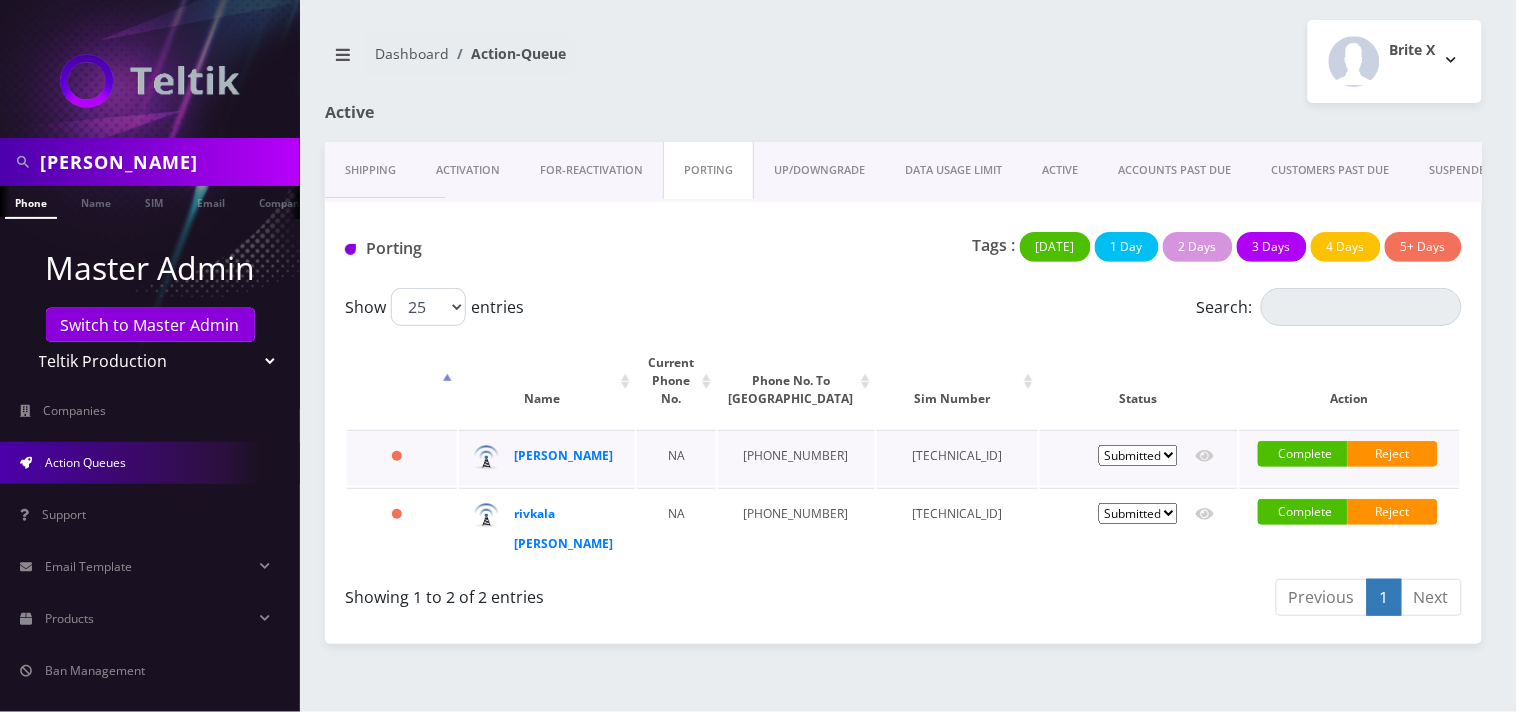 click on "Pending Submitted Error Cancelled" at bounding box center (1138, 455) 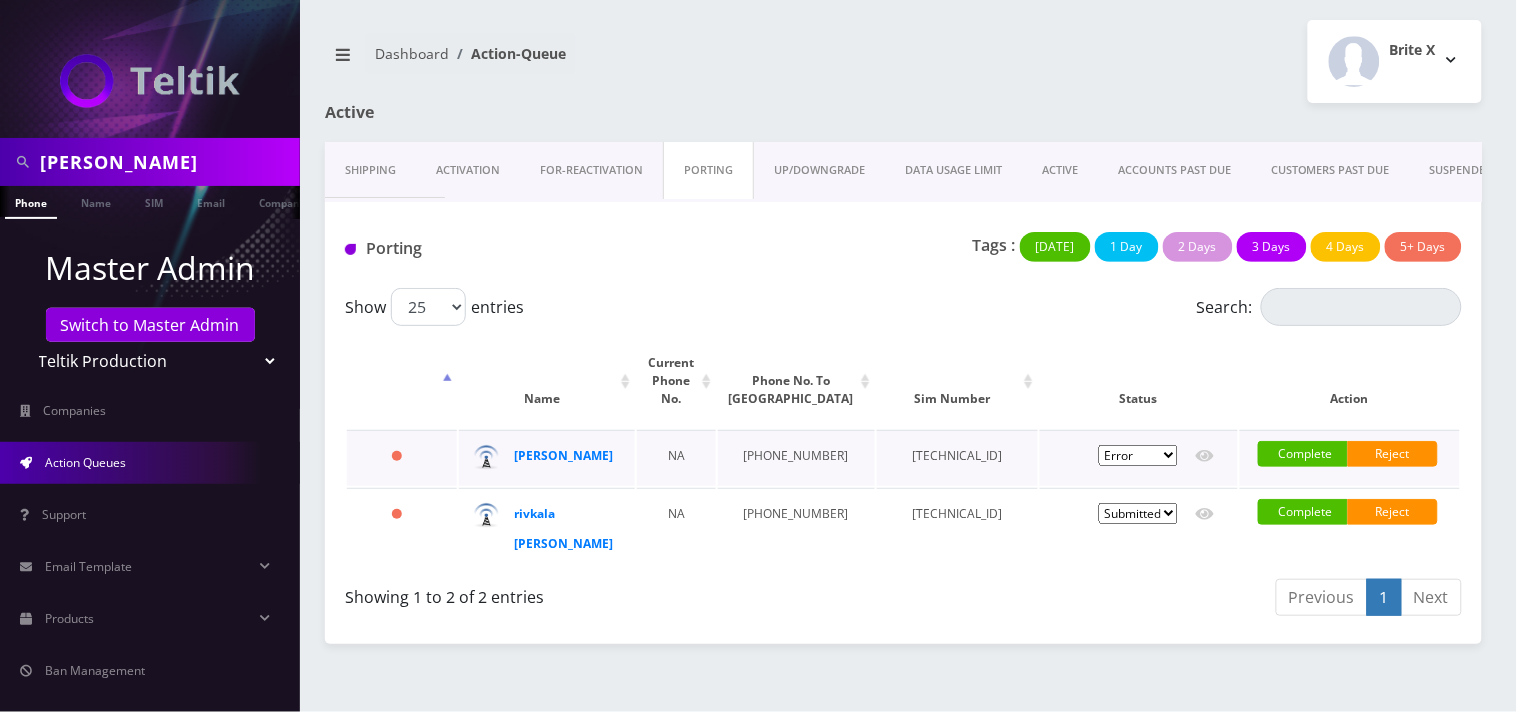 click on "Pending Submitted Error Cancelled" at bounding box center [1138, 455] 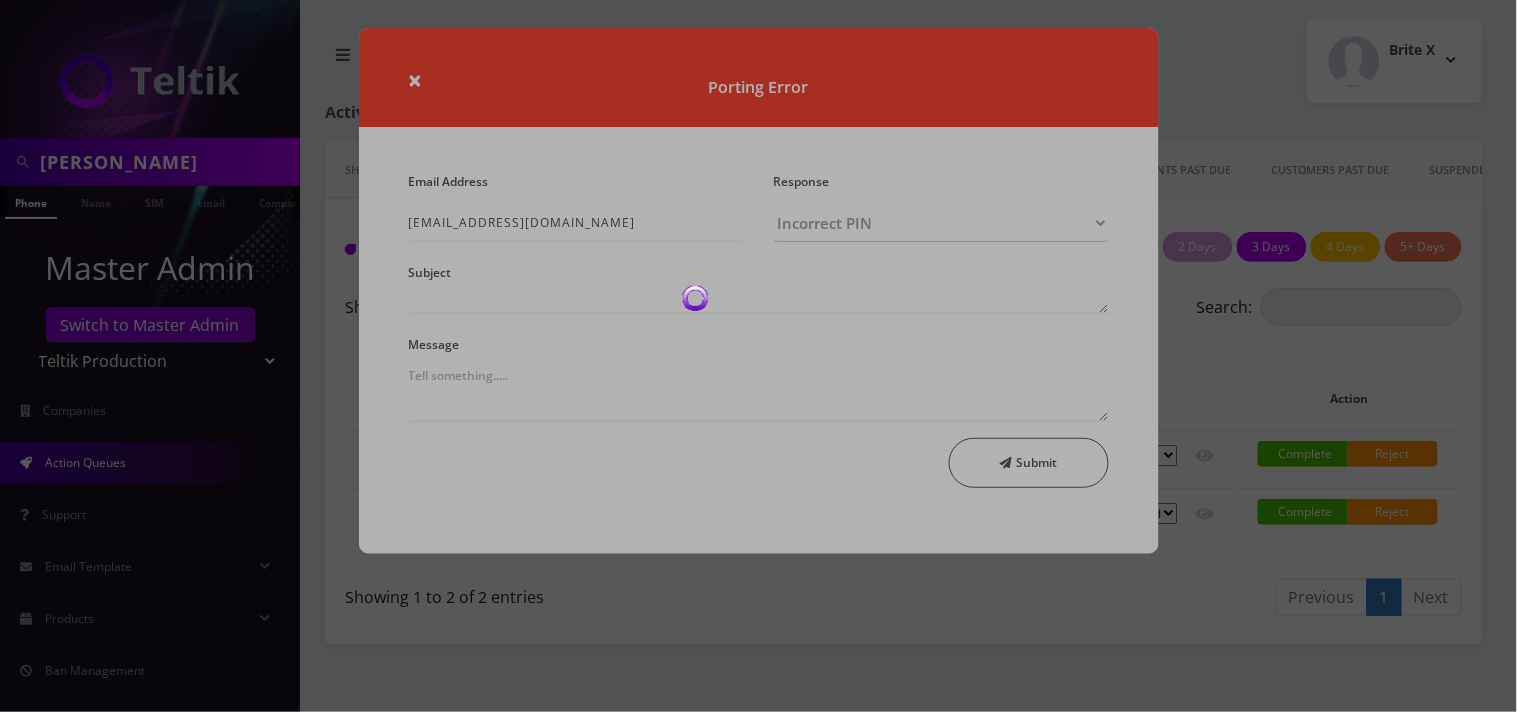 type on "Porting Error" 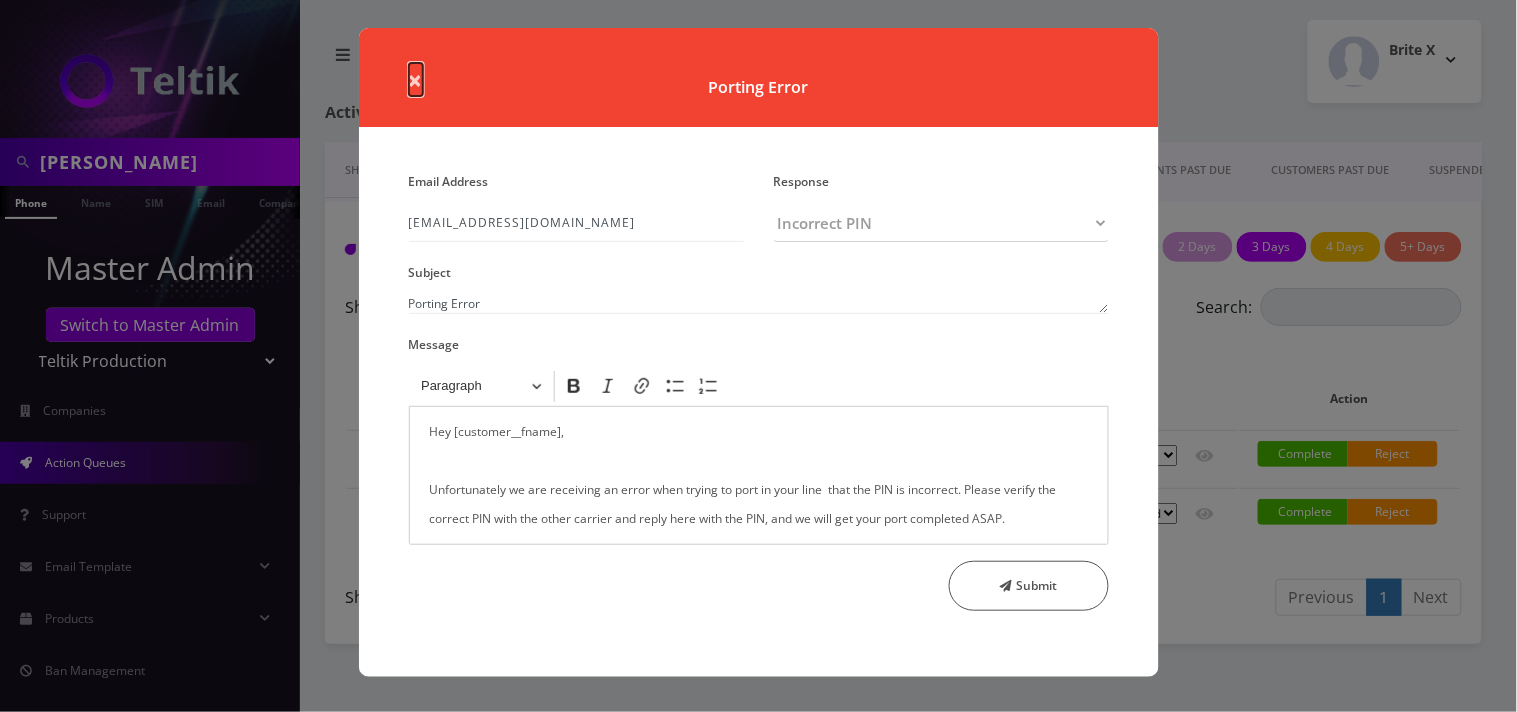 click on "×" at bounding box center (416, 79) 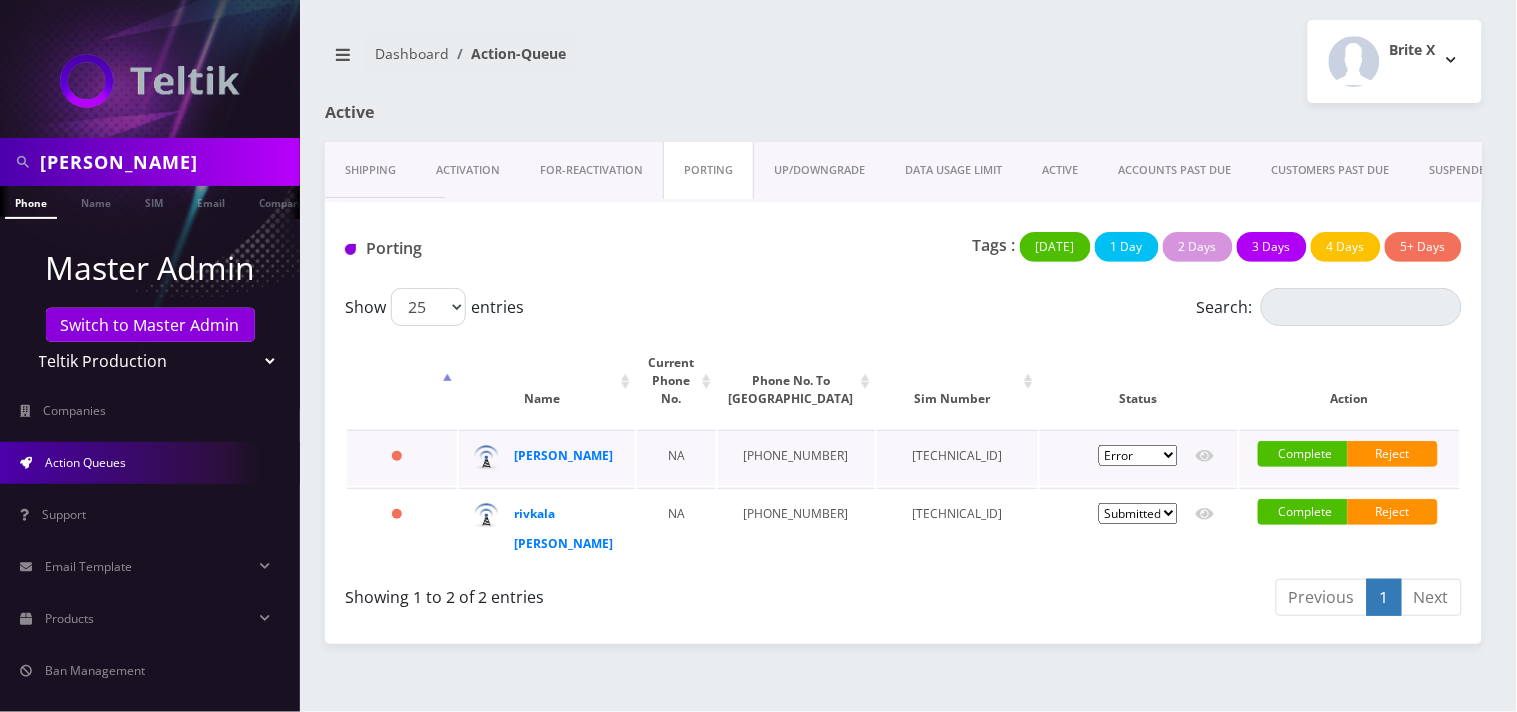 click on "Pending Submitted Error Cancelled" at bounding box center (1138, 455) 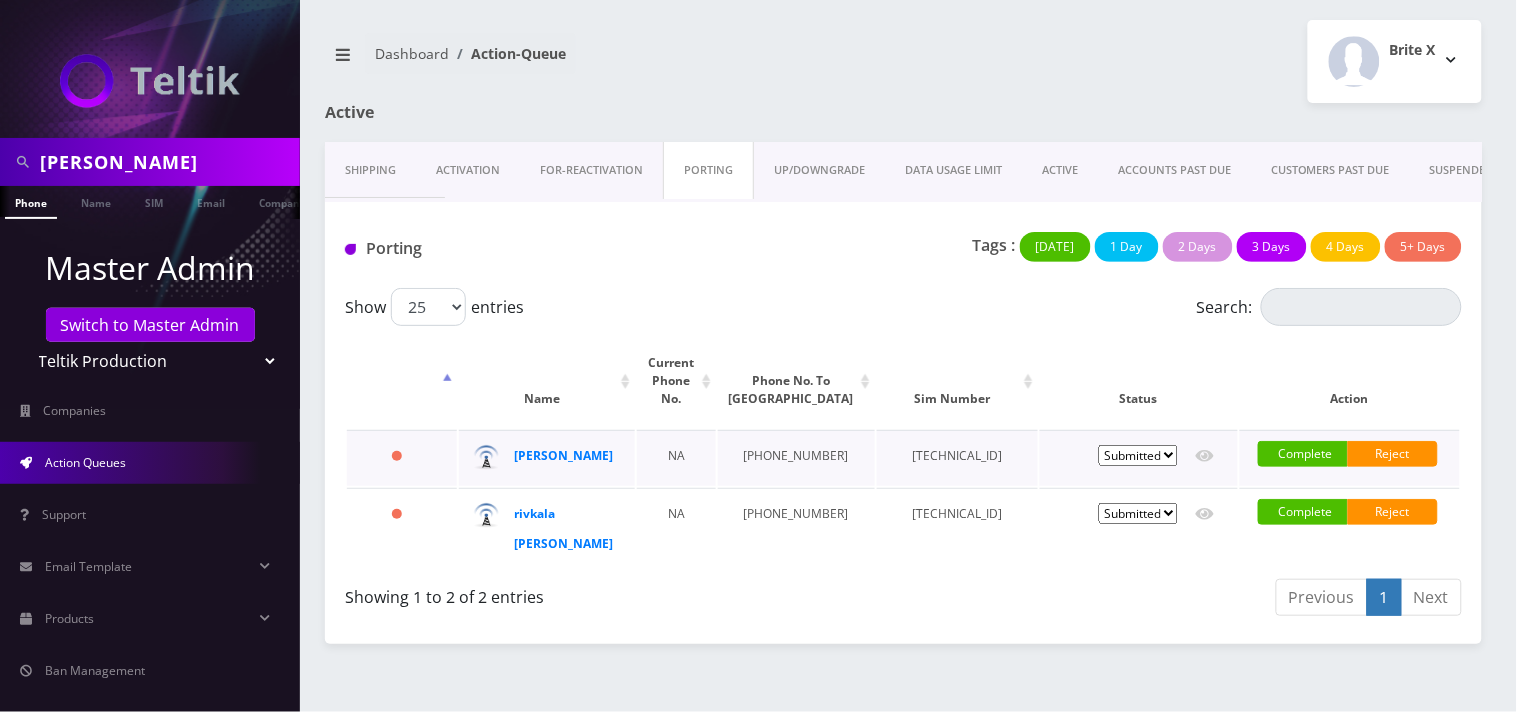 click on "Pending Submitted Error Cancelled" at bounding box center [1138, 455] 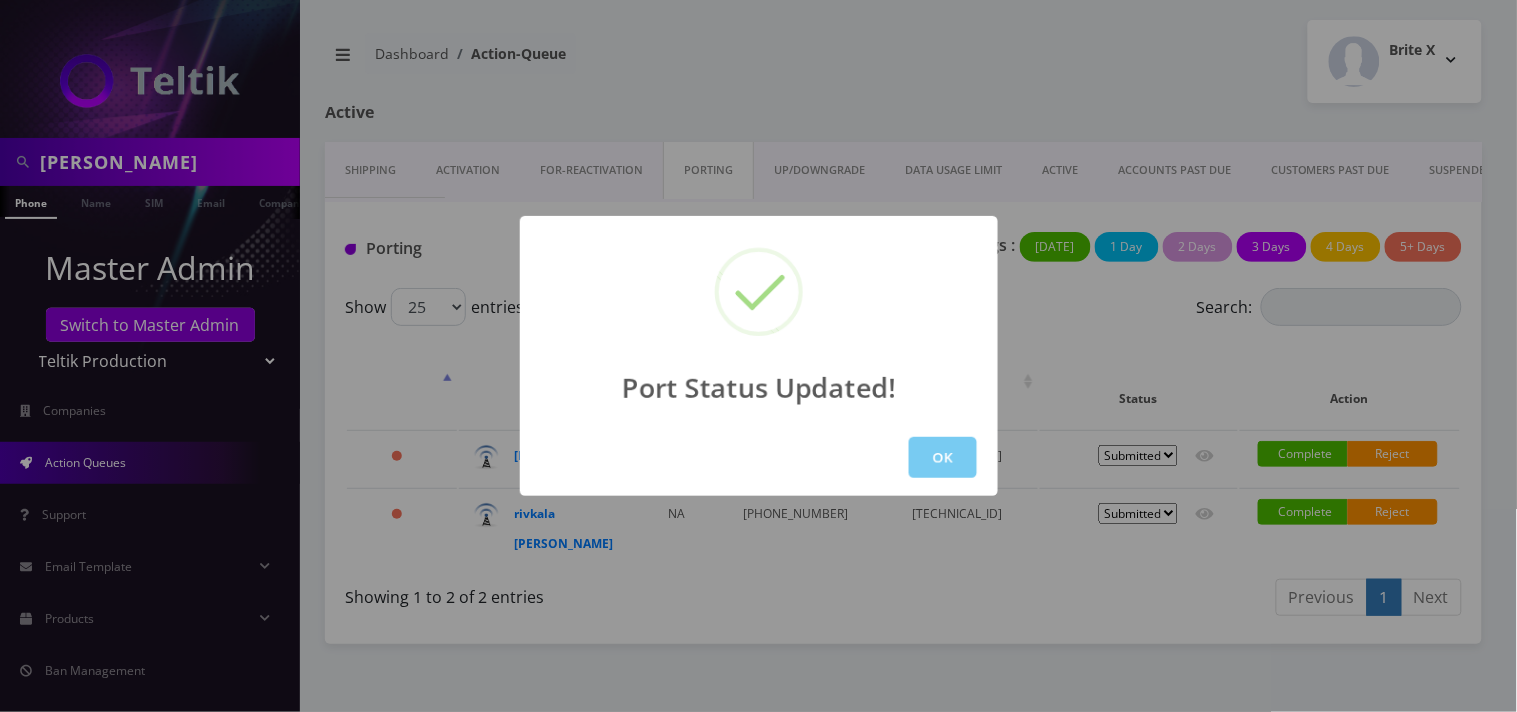 click on "OK" at bounding box center (943, 457) 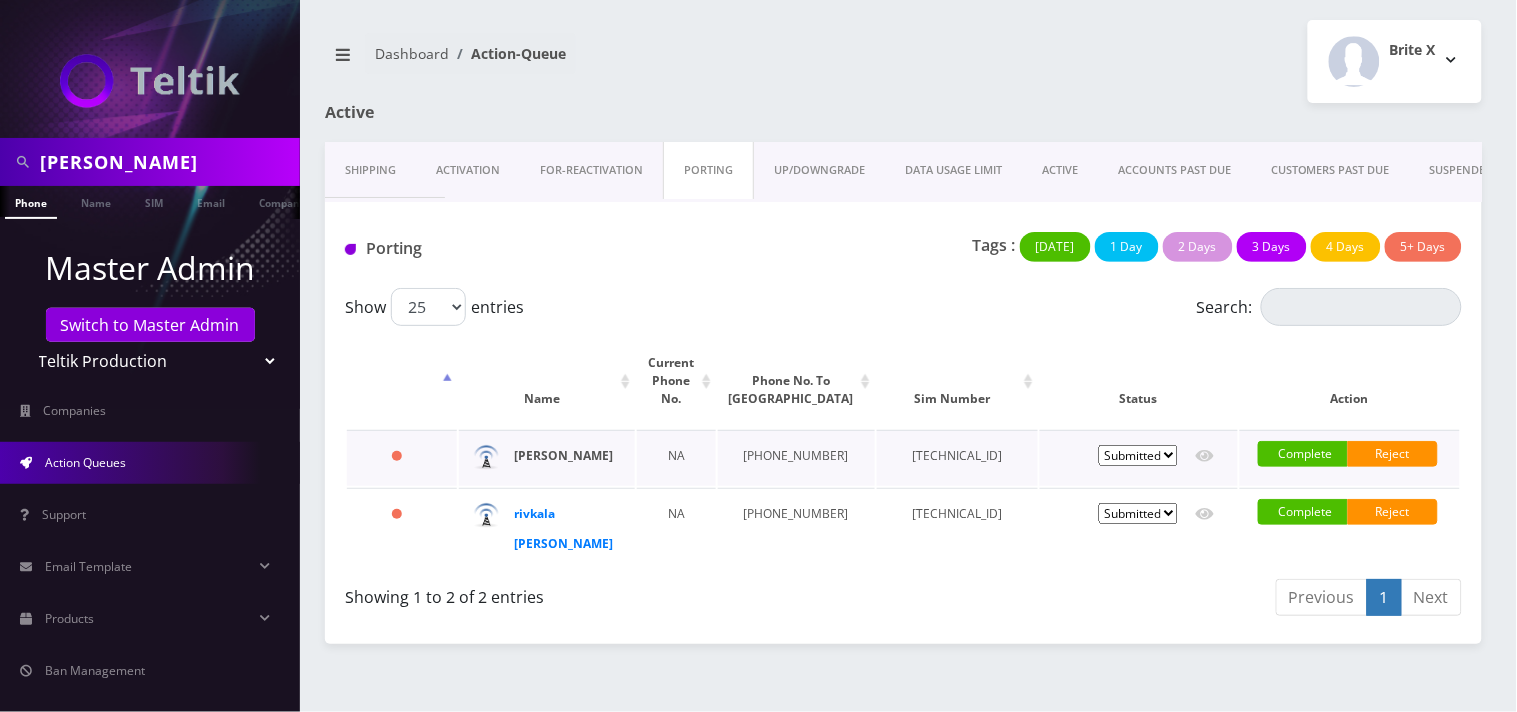 click on "[PERSON_NAME]" at bounding box center [563, 455] 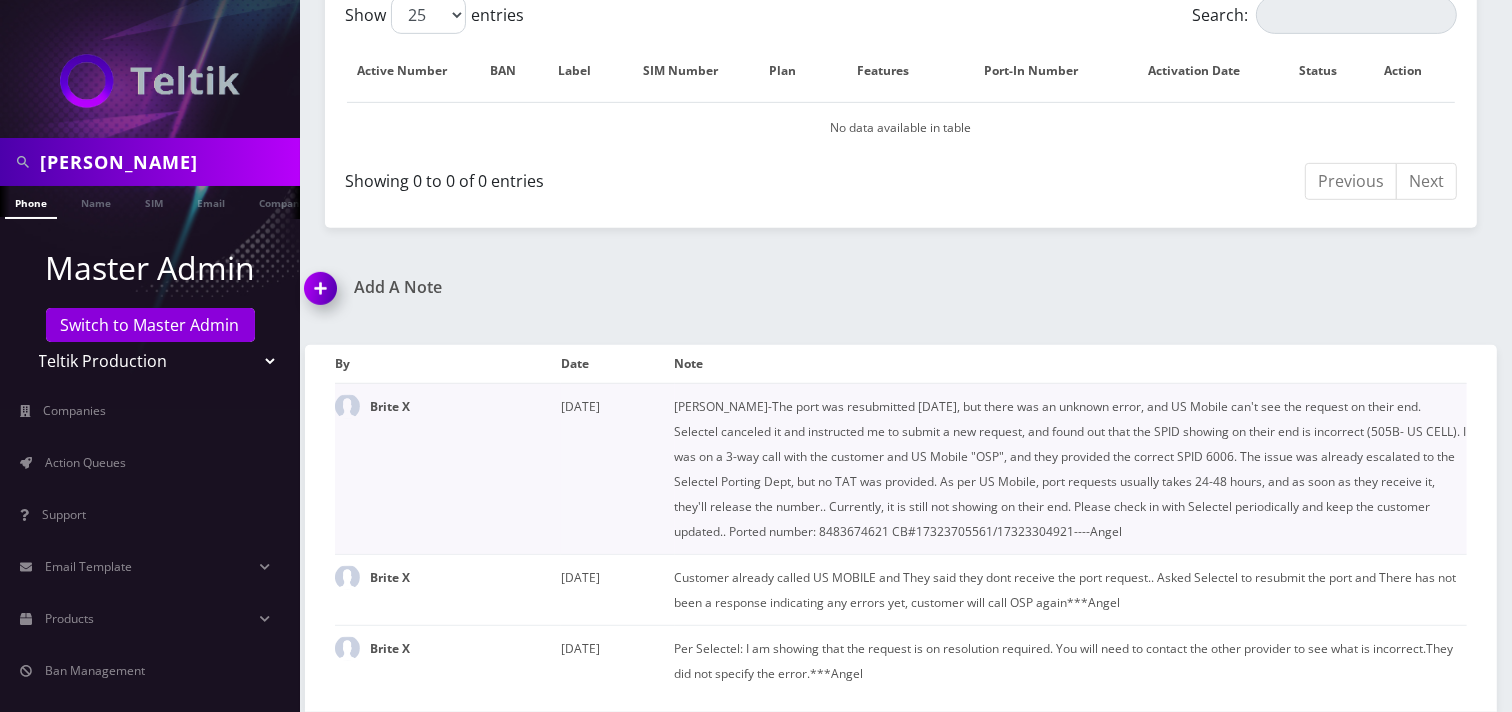 scroll, scrollTop: 911, scrollLeft: 0, axis: vertical 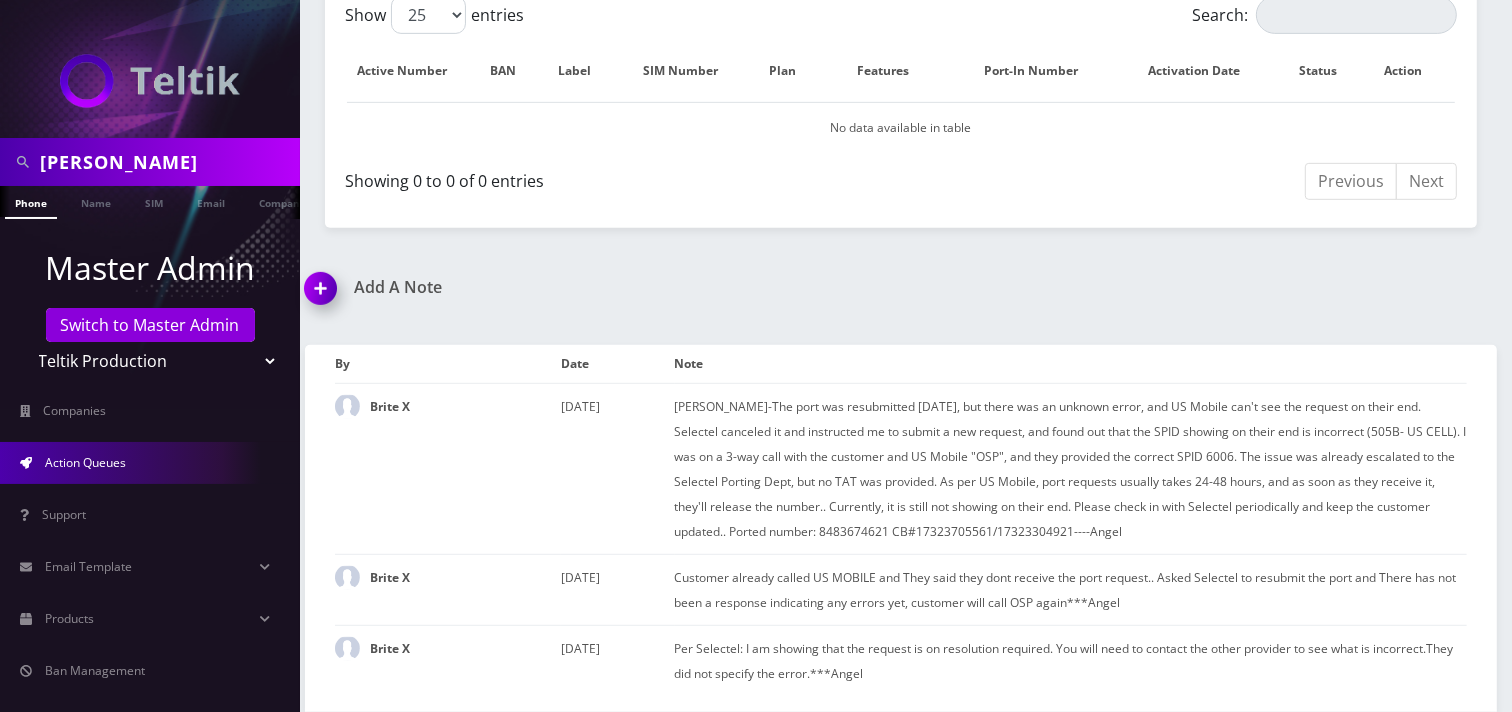 click on "Action Queues" at bounding box center (150, 463) 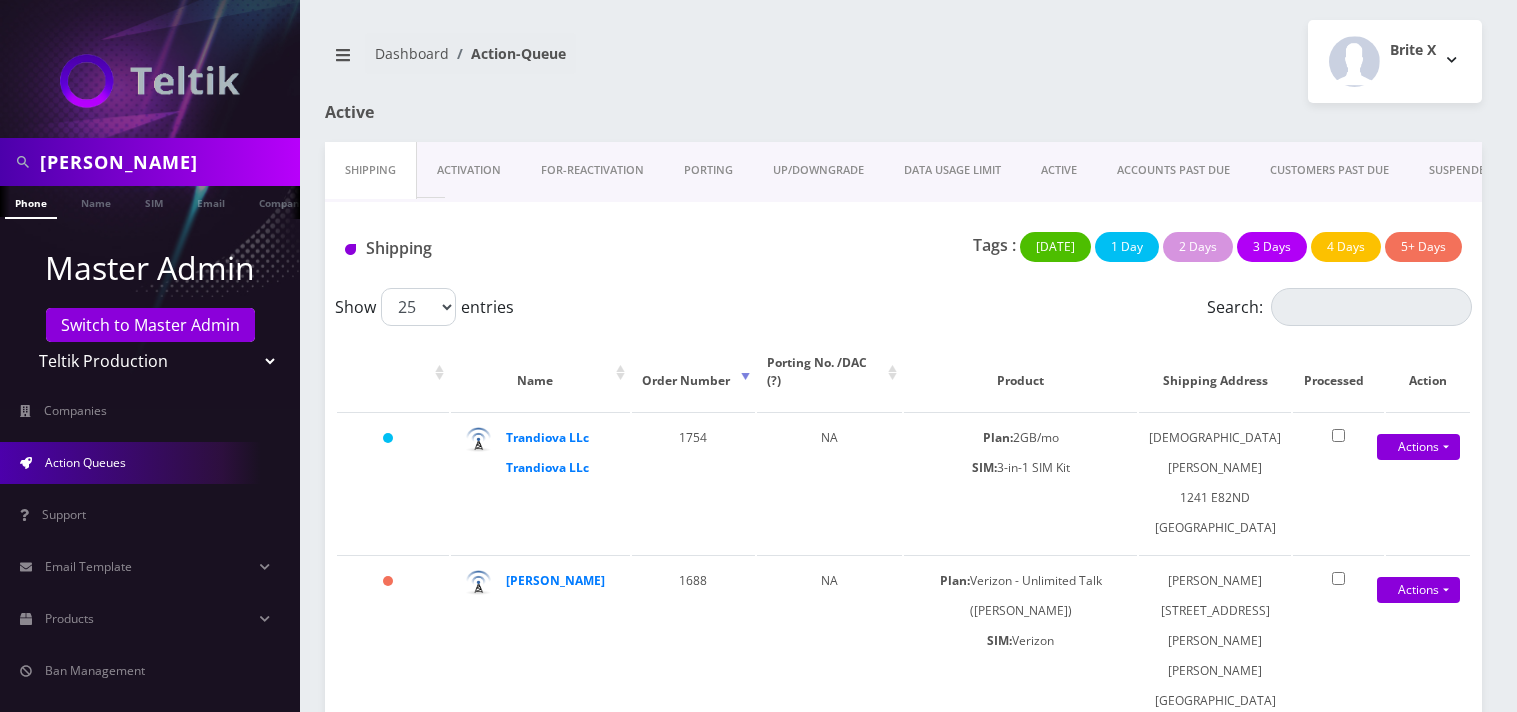 scroll, scrollTop: 0, scrollLeft: 0, axis: both 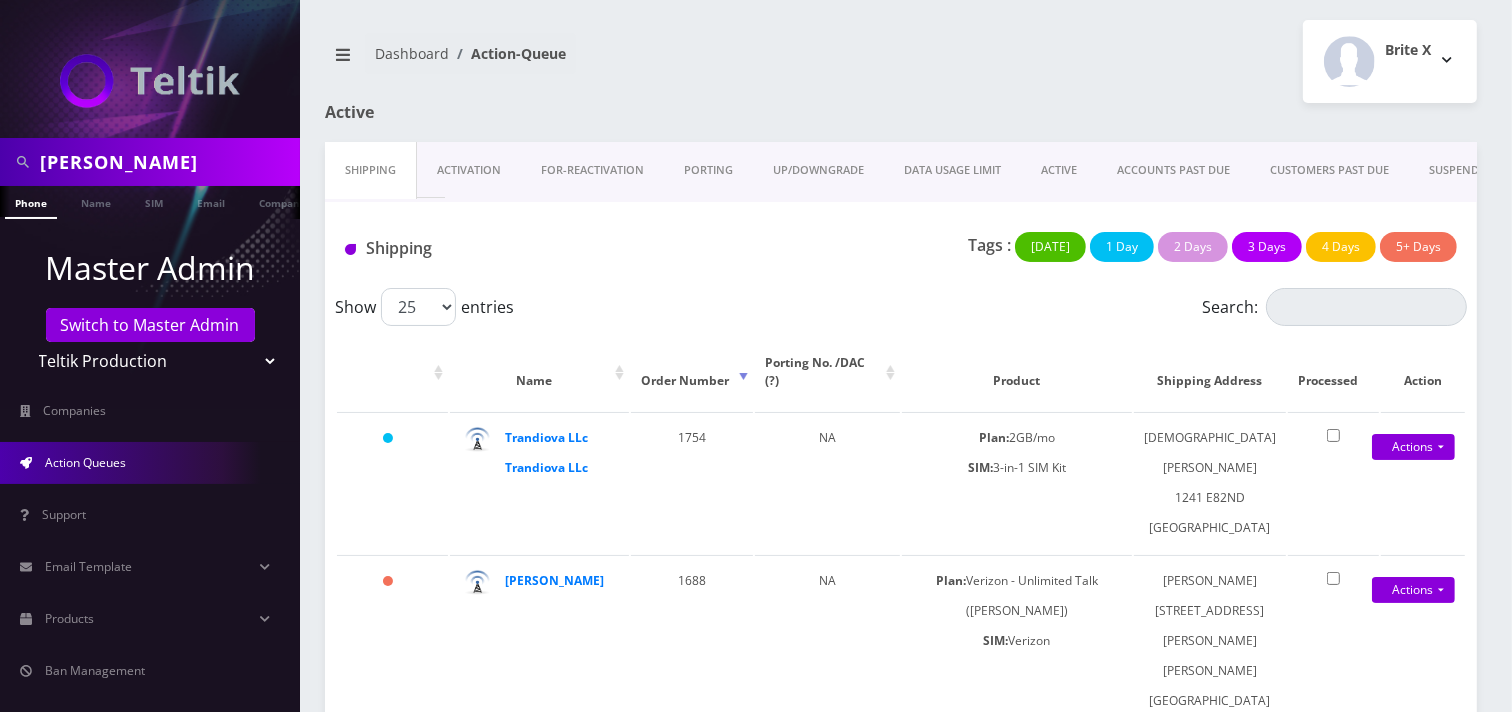 click on "PORTING" at bounding box center (708, 170) 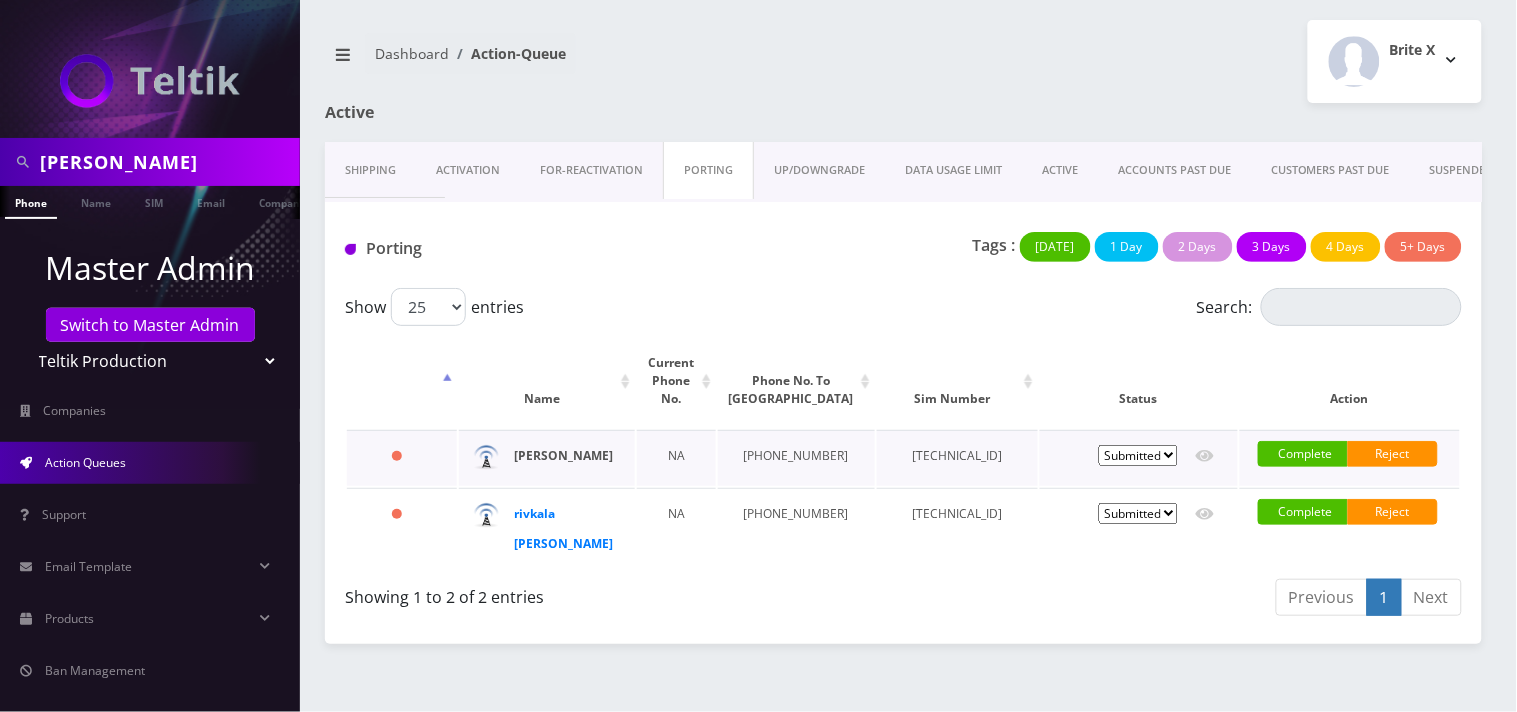 click on "[PERSON_NAME]" at bounding box center (563, 455) 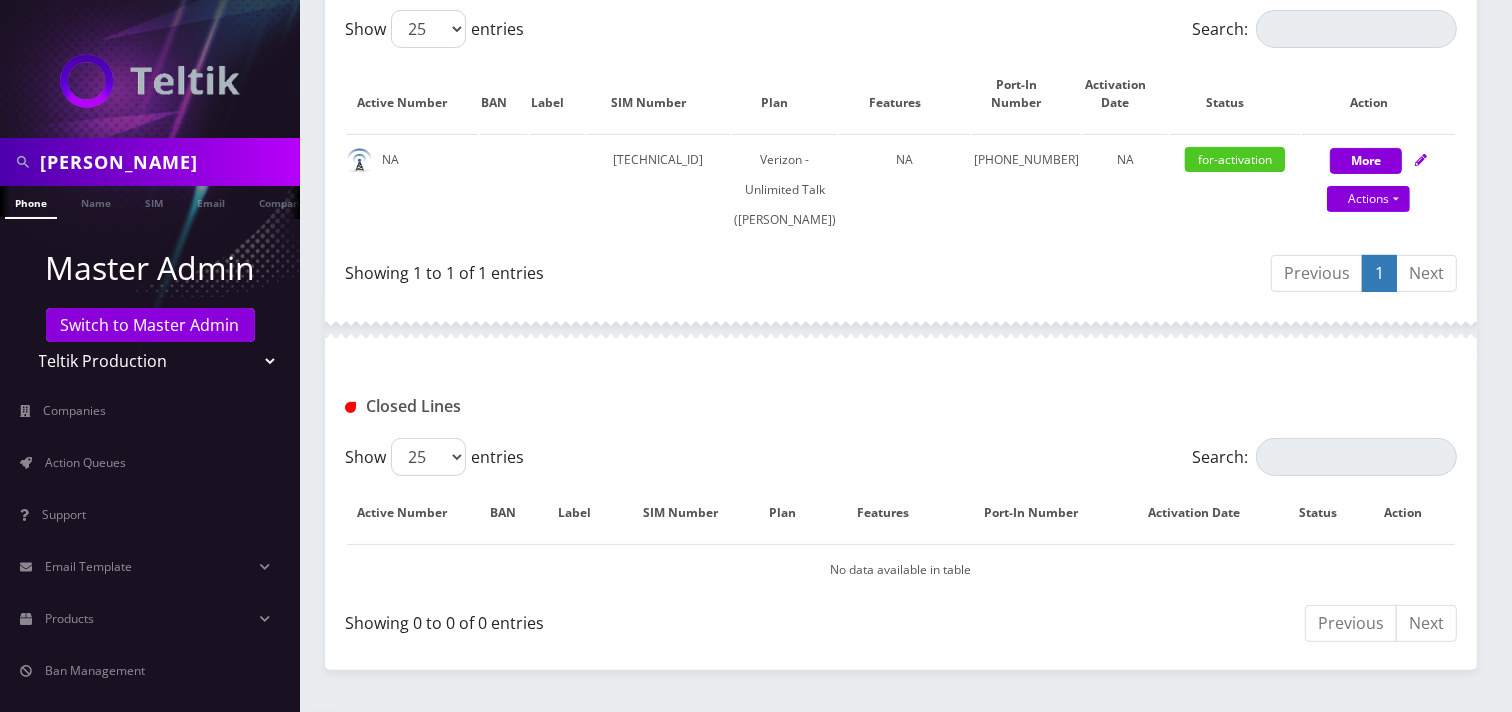 scroll, scrollTop: 444, scrollLeft: 0, axis: vertical 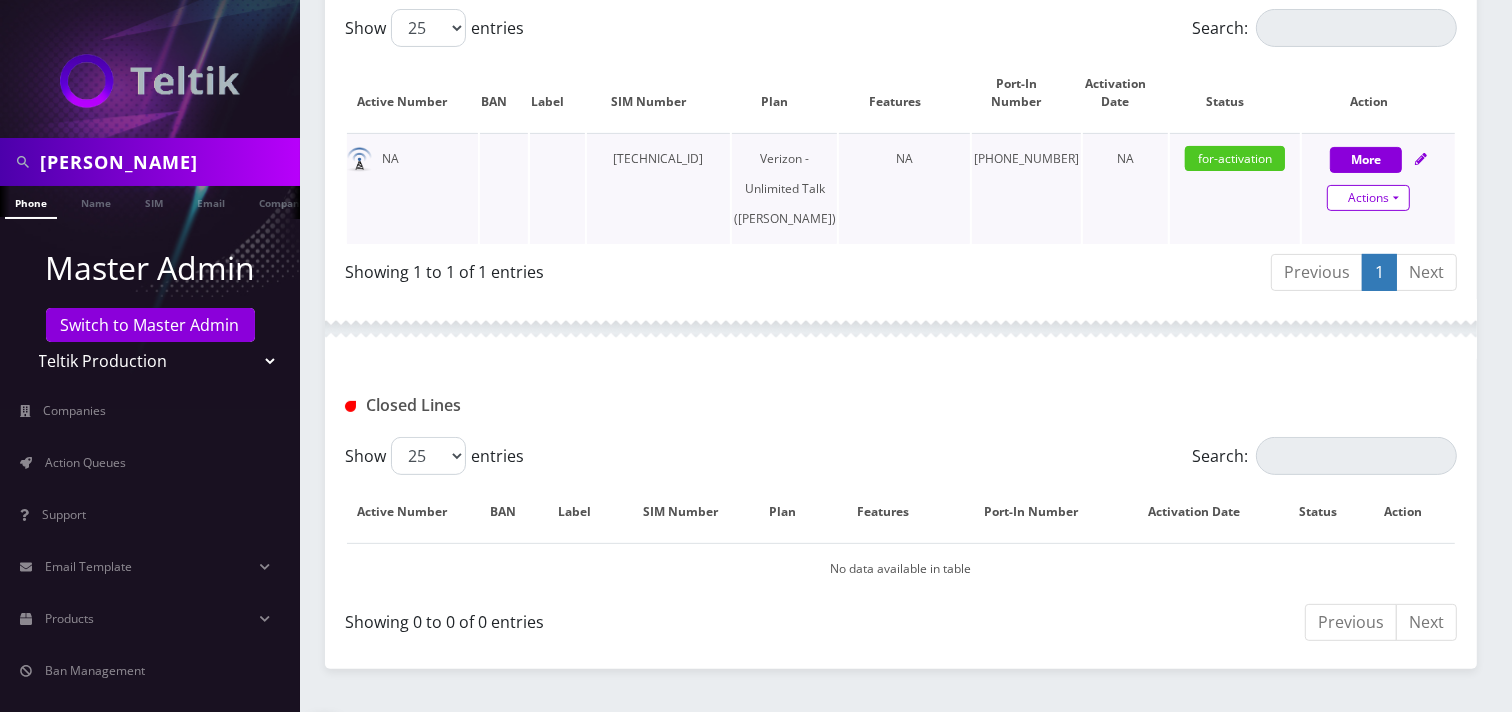 click on "Actions" at bounding box center (1368, 198) 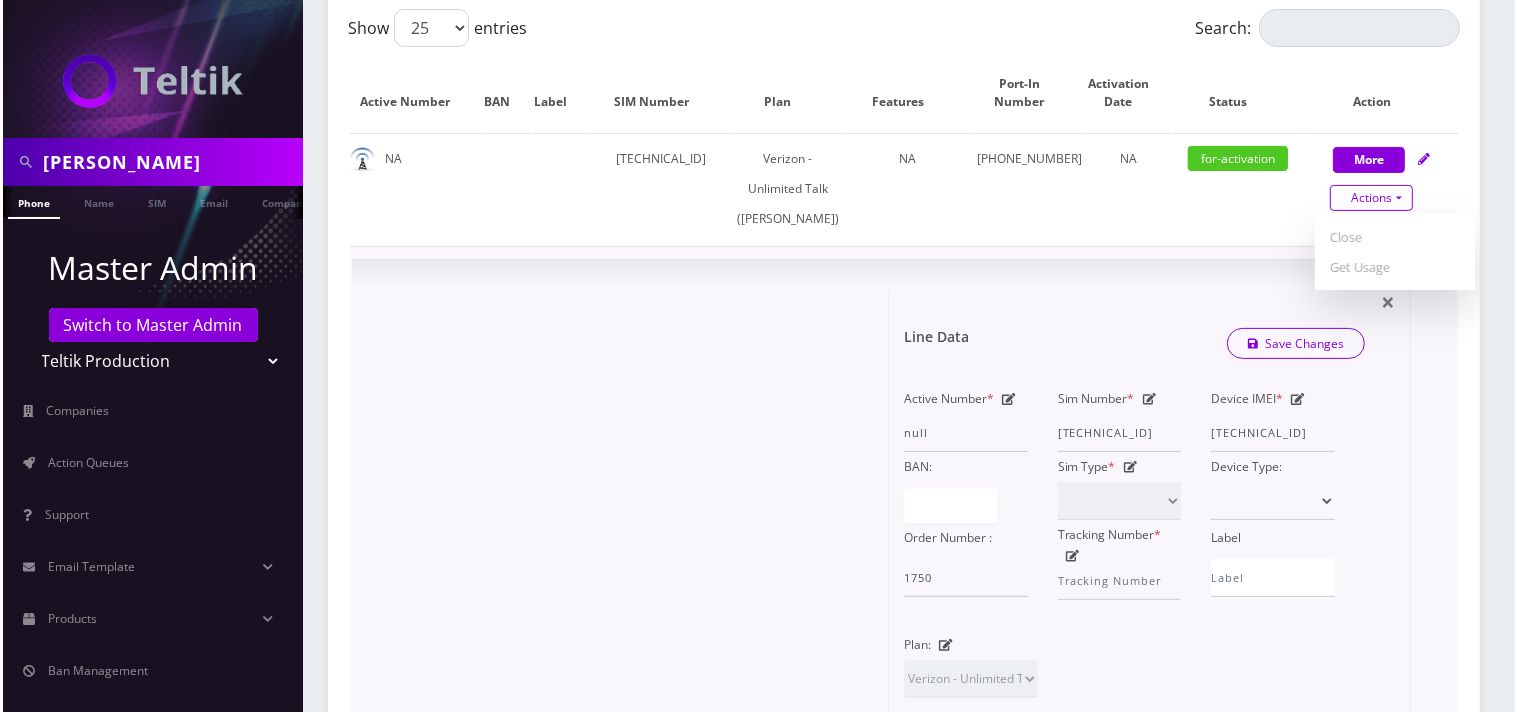 scroll, scrollTop: 777, scrollLeft: 0, axis: vertical 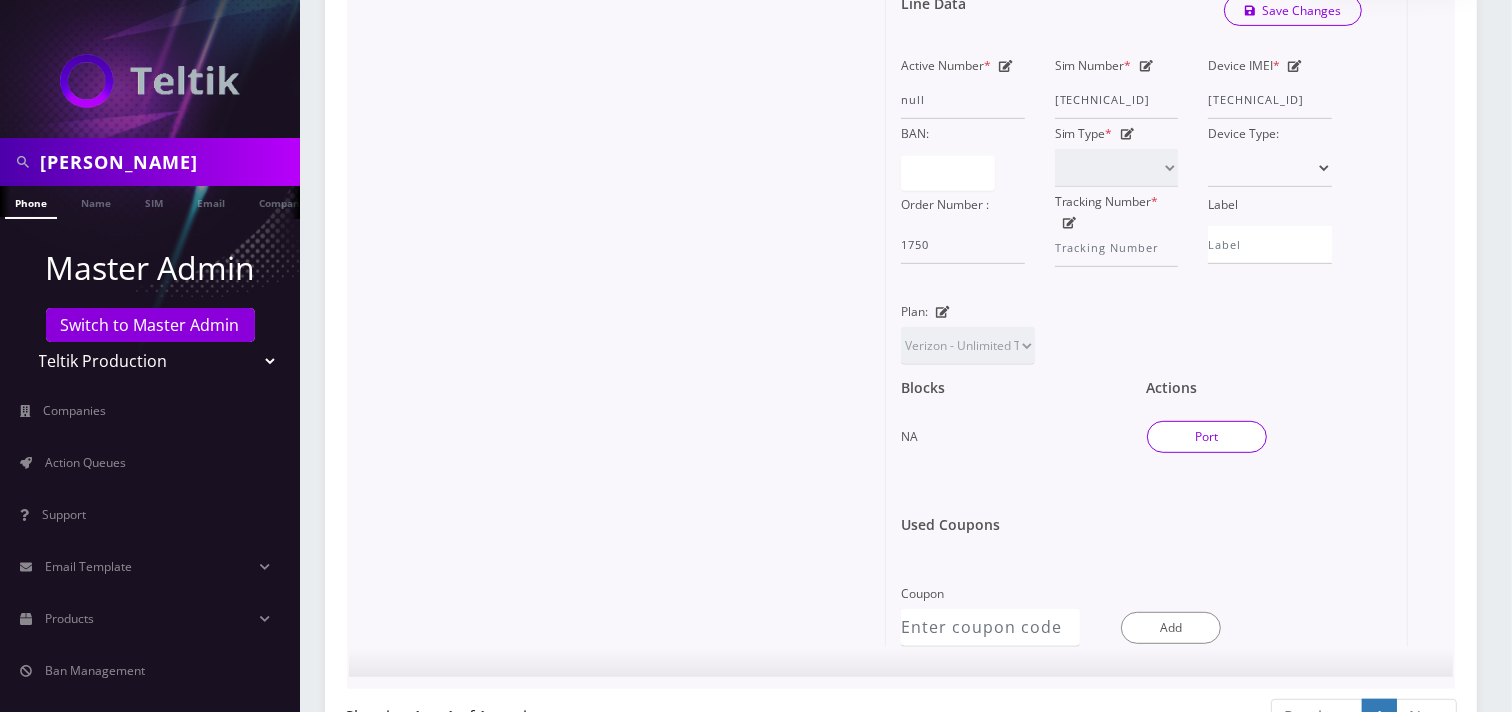 click on "Port" at bounding box center (1207, 437) 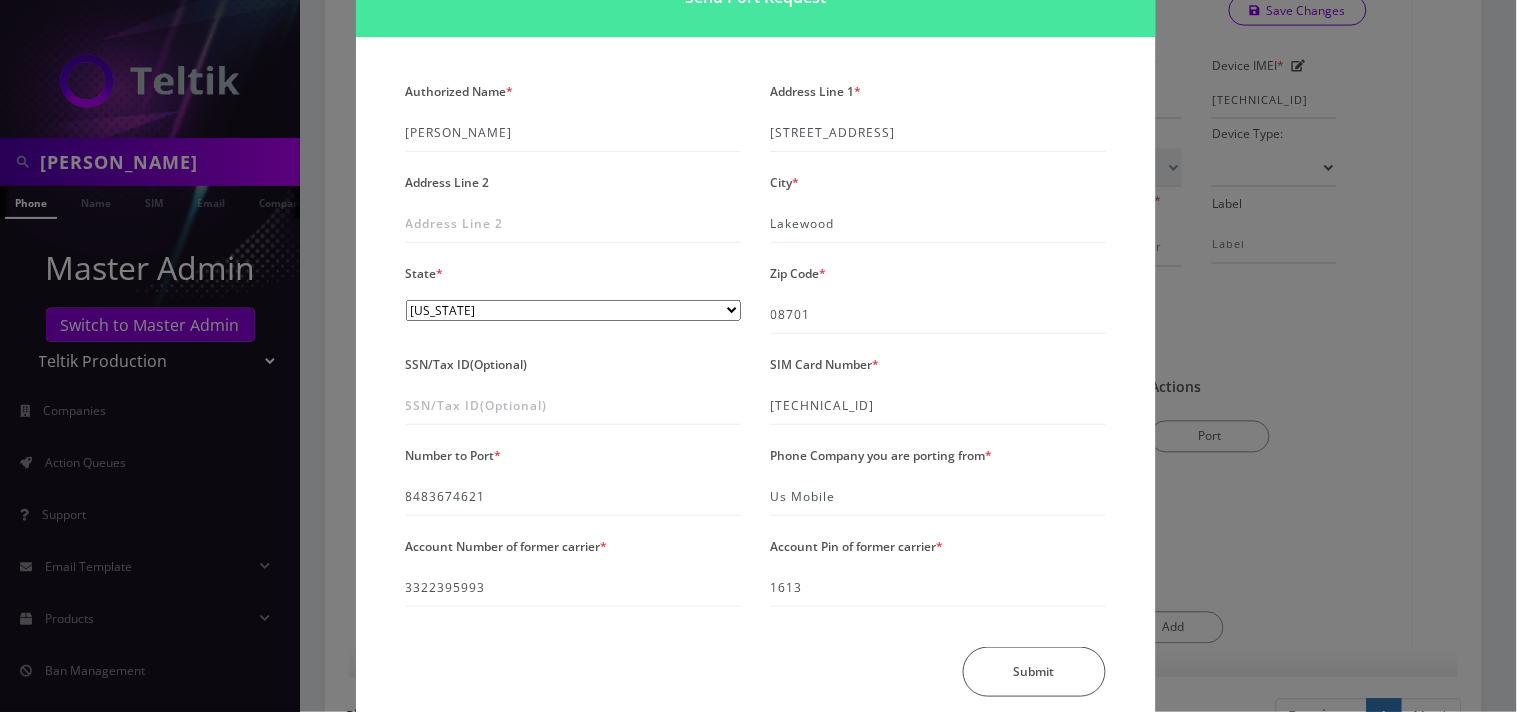 scroll, scrollTop: 168, scrollLeft: 0, axis: vertical 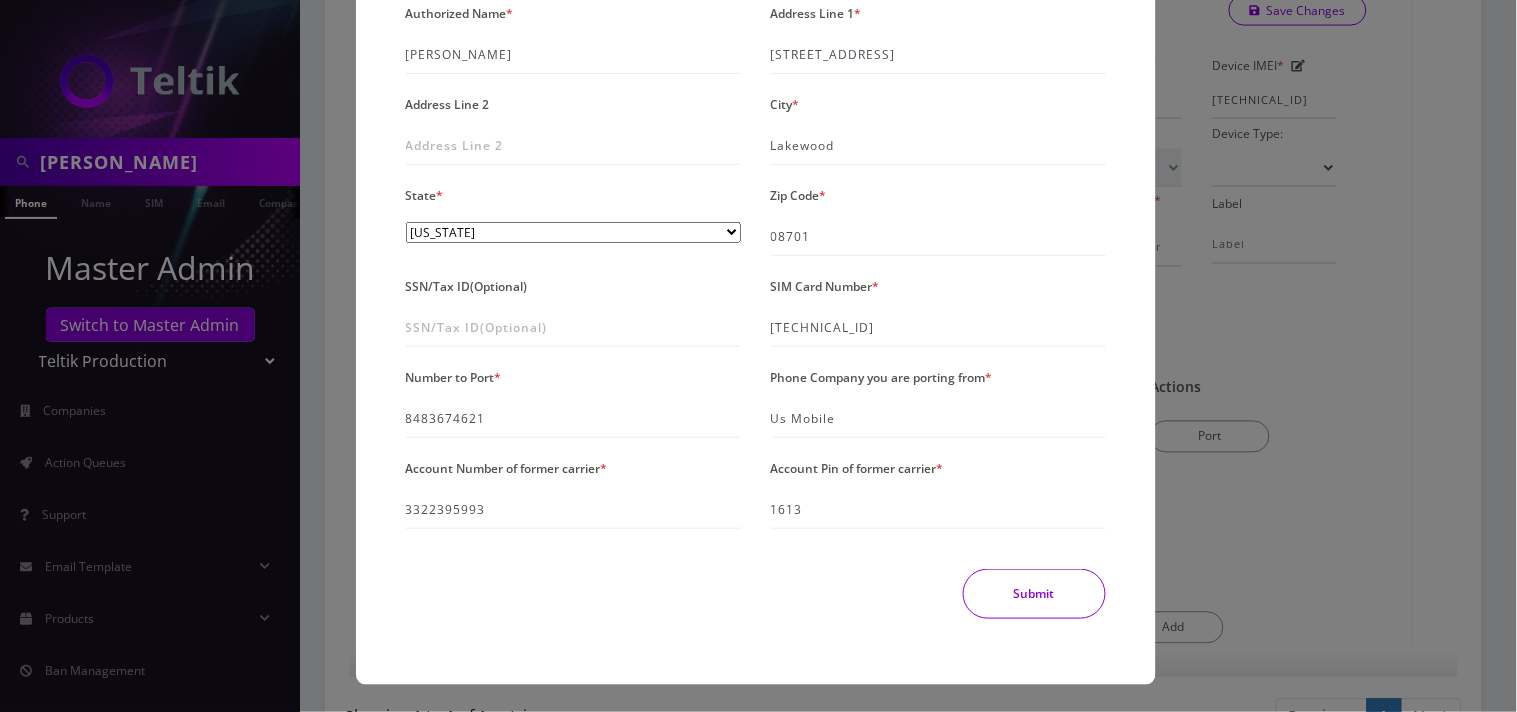 click on "Submit" at bounding box center (1034, 594) 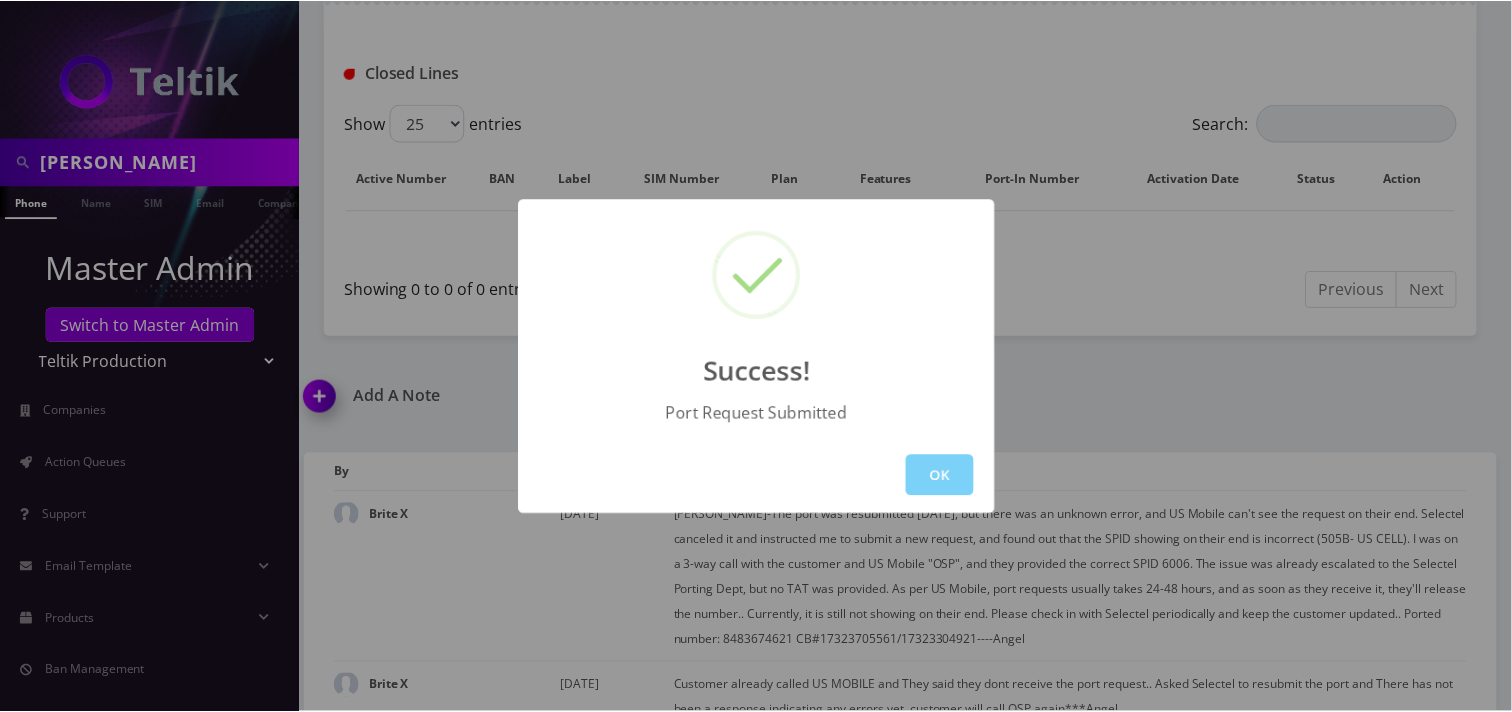 scroll, scrollTop: 816, scrollLeft: 0, axis: vertical 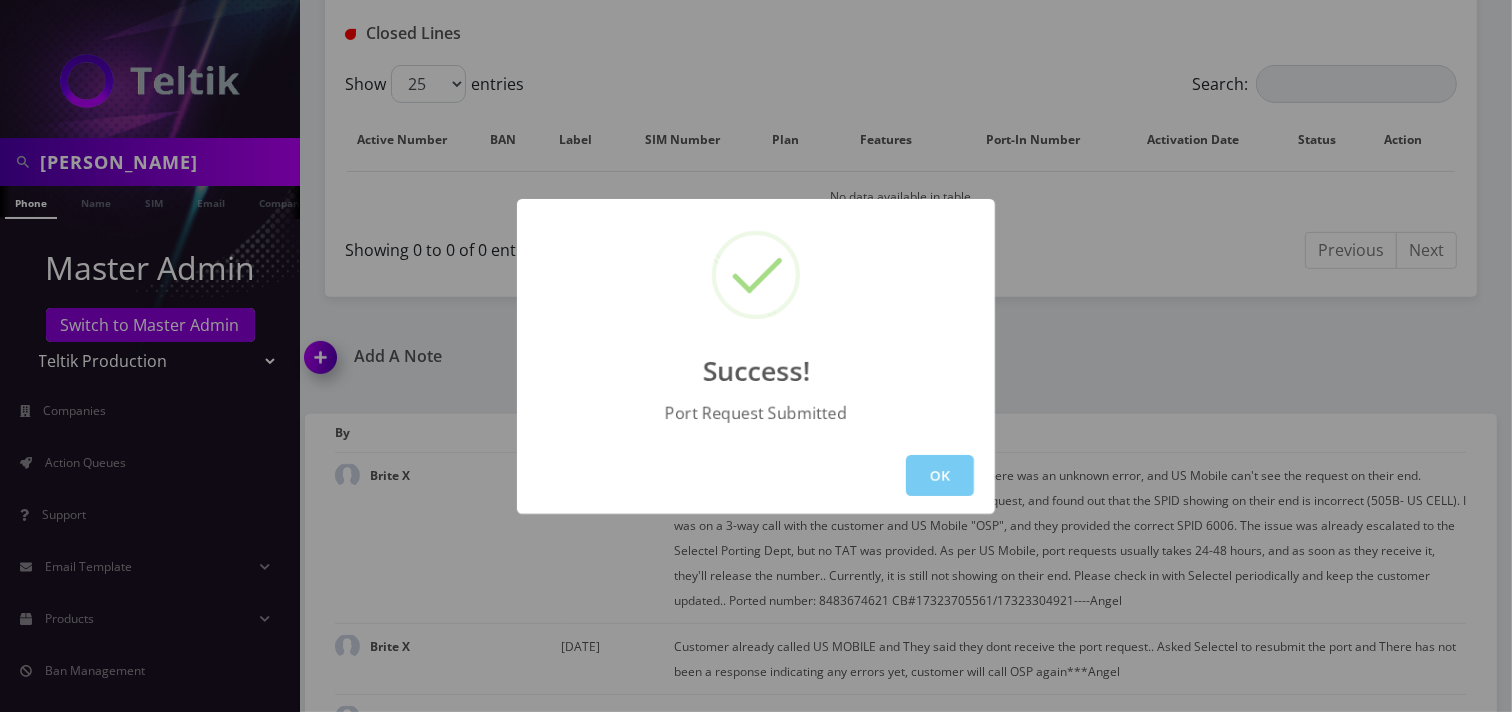 click on "OK" at bounding box center (940, 475) 